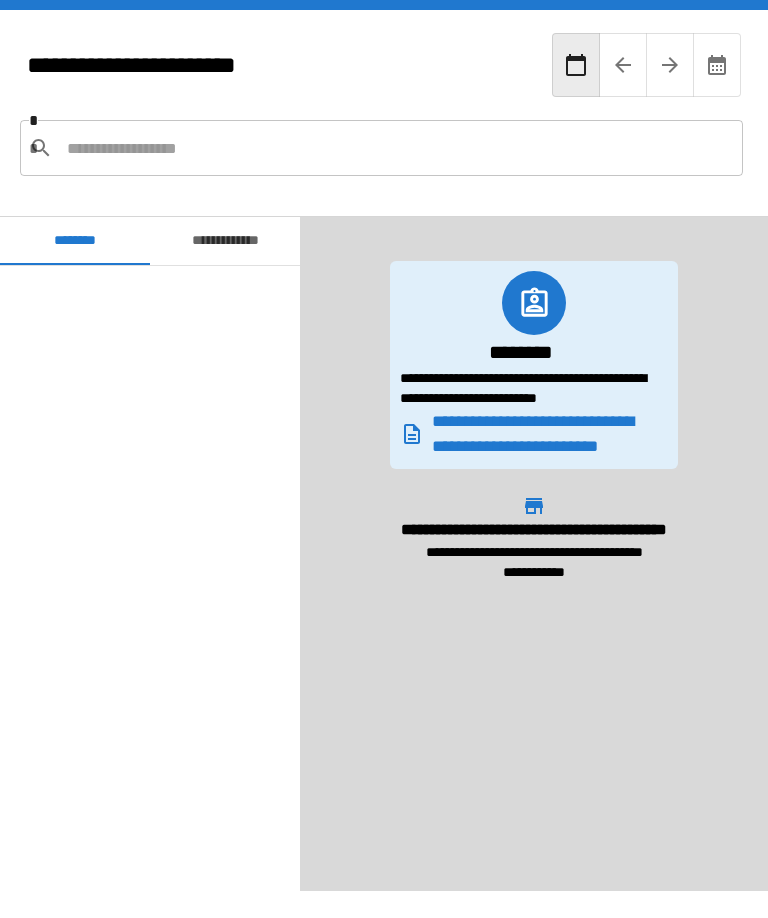 scroll, scrollTop: 66, scrollLeft: 0, axis: vertical 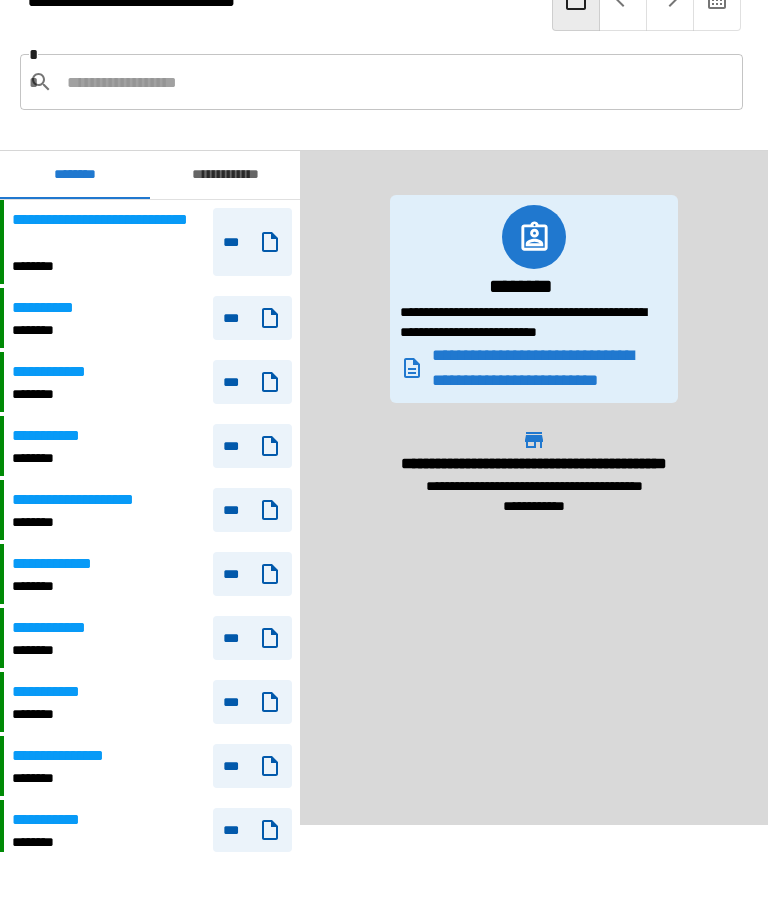 click on "**********" at bounding box center (108, 232) 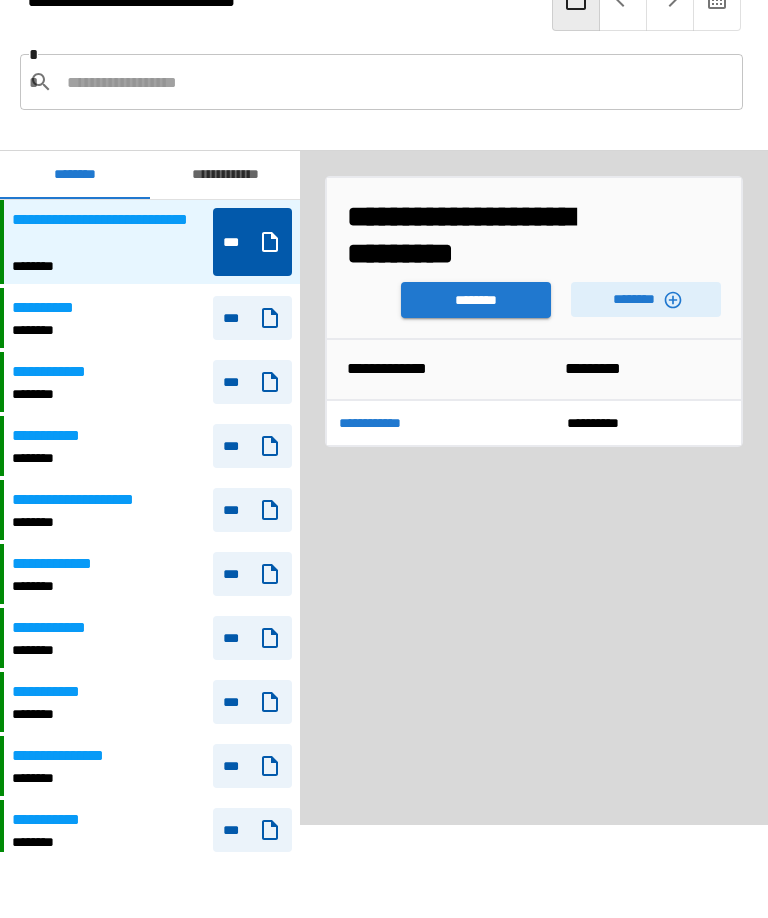 click on "********" at bounding box center [646, 299] 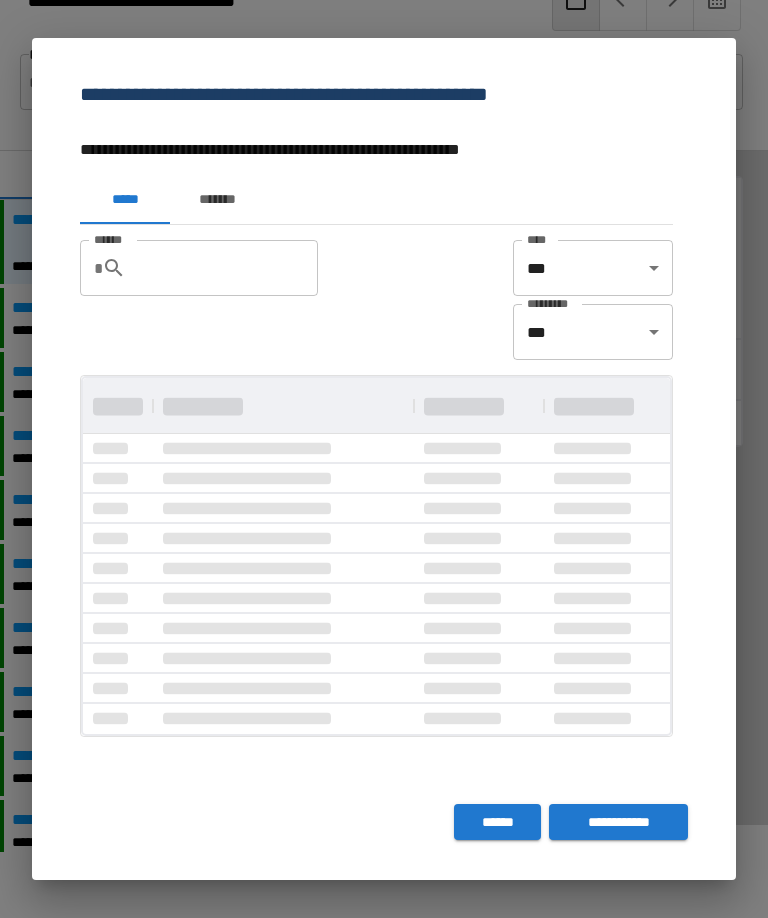 scroll, scrollTop: 1, scrollLeft: 1, axis: both 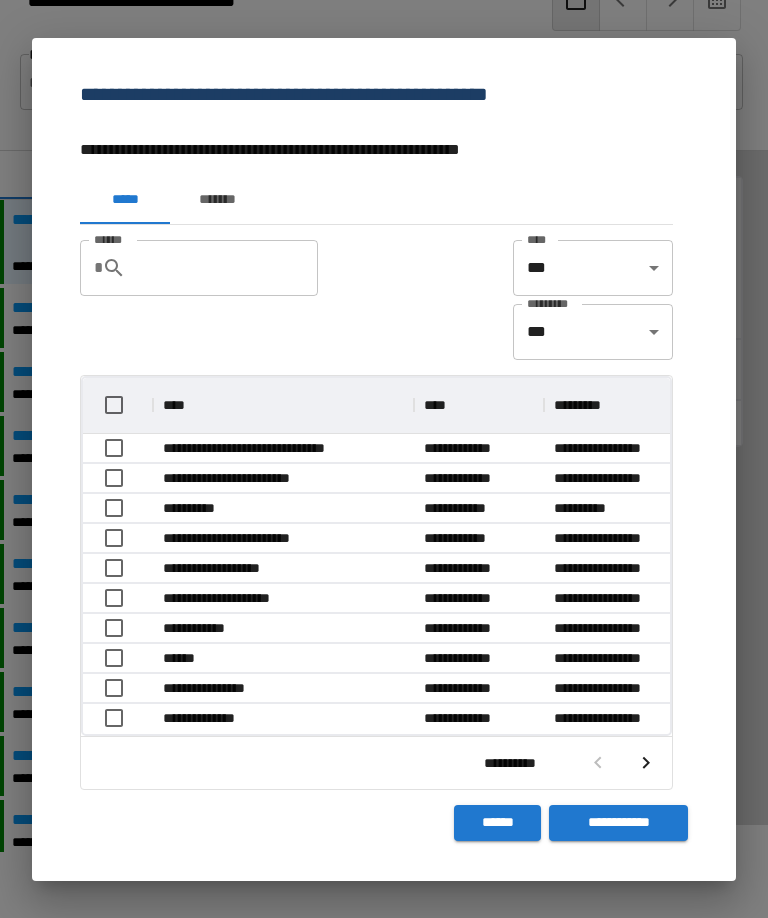click on "*******" at bounding box center (217, 200) 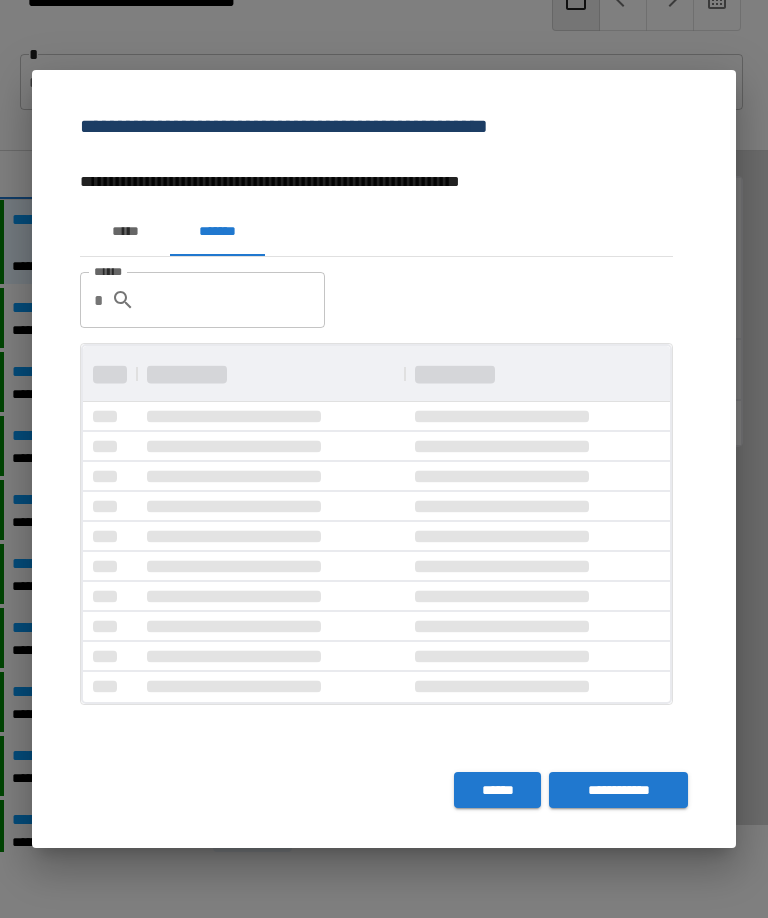 scroll, scrollTop: 0, scrollLeft: 0, axis: both 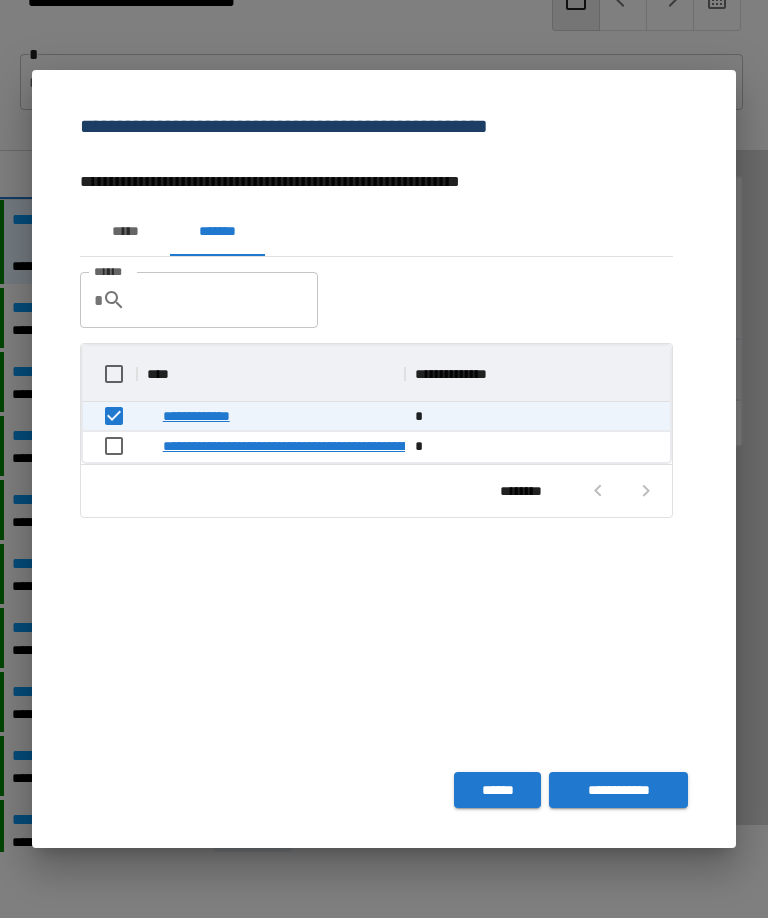 click on "**********" at bounding box center (618, 790) 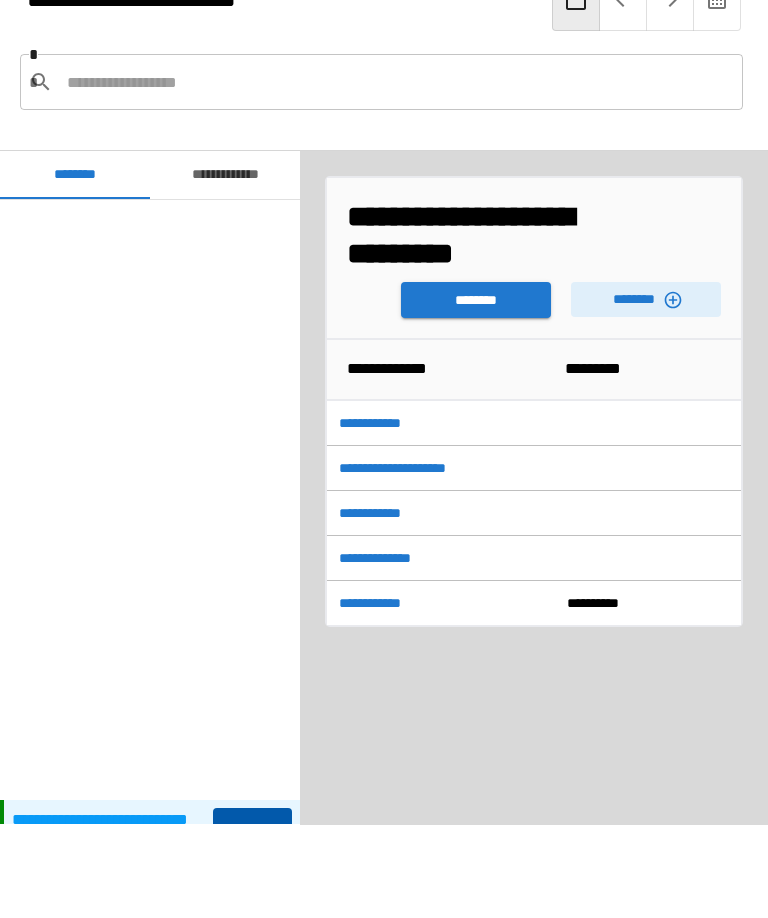 scroll, scrollTop: 600, scrollLeft: 0, axis: vertical 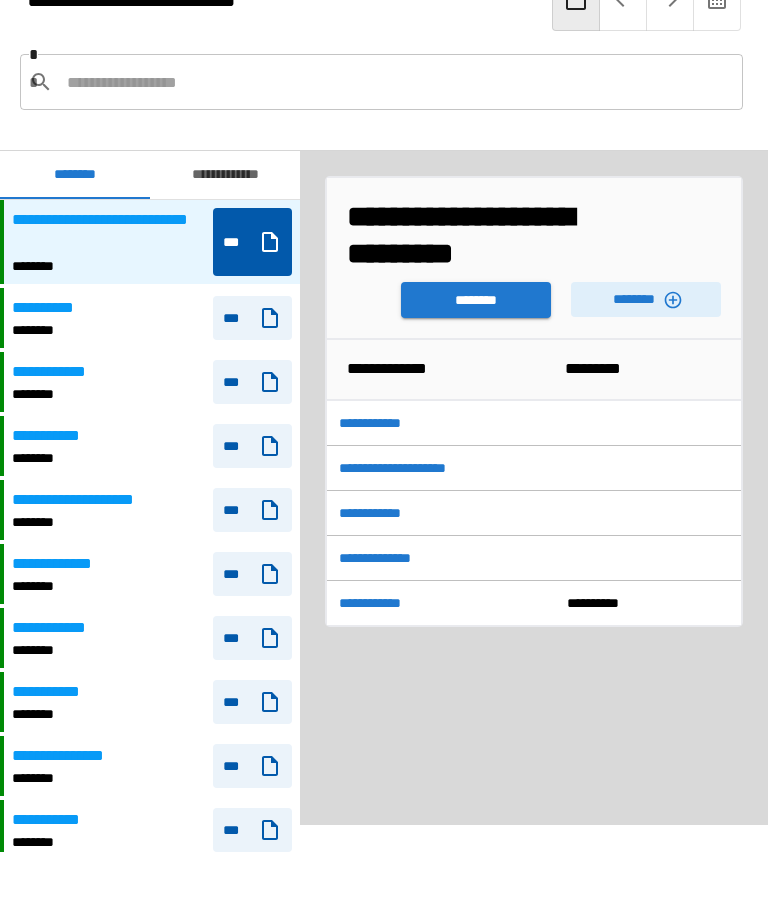 click on "******** ********" at bounding box center [534, 295] 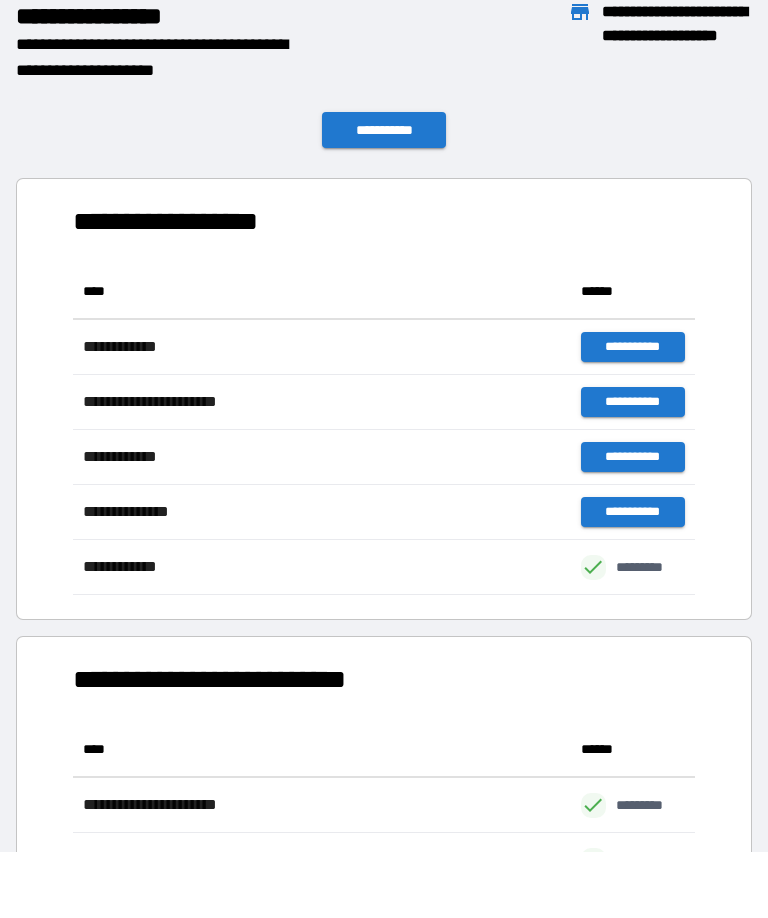 scroll, scrollTop: 1, scrollLeft: 1, axis: both 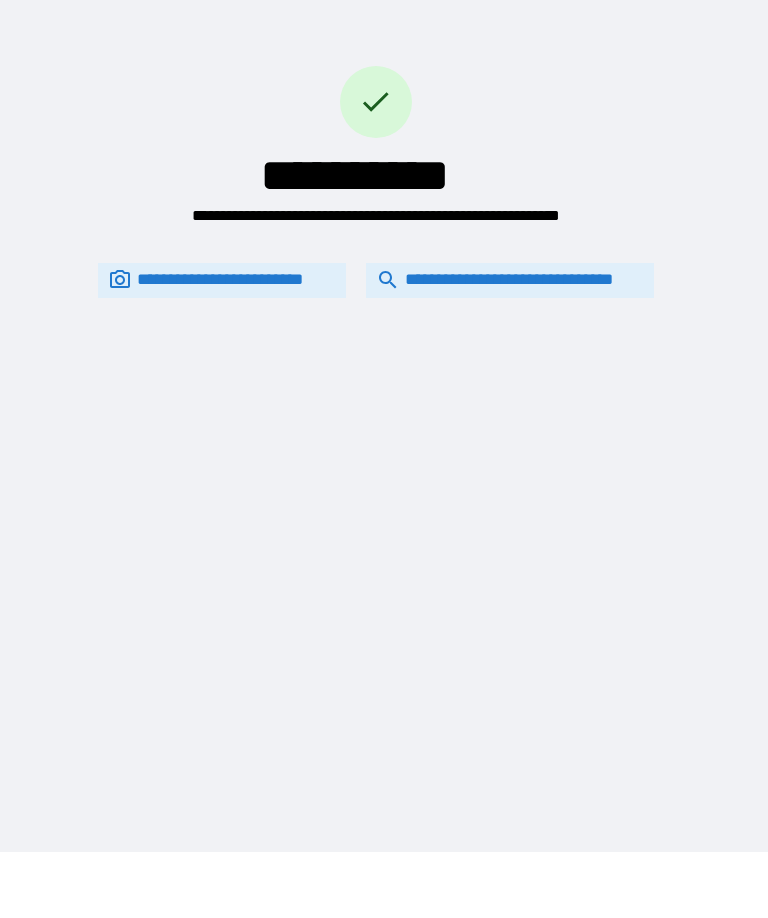 click on "**********" at bounding box center [510, 280] 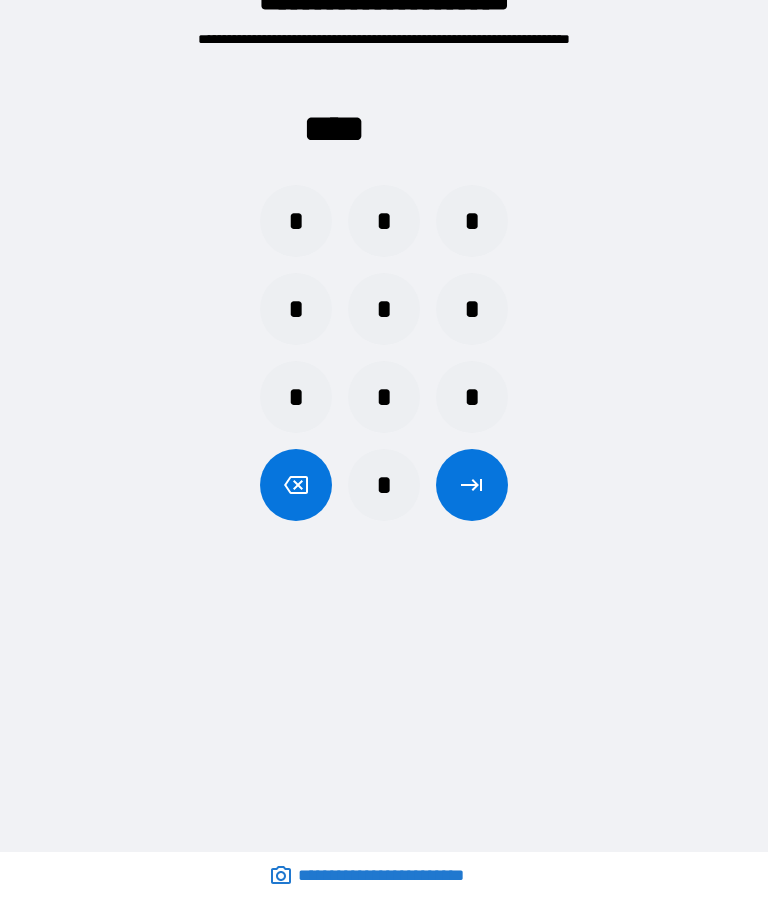 click on "*" at bounding box center (296, 309) 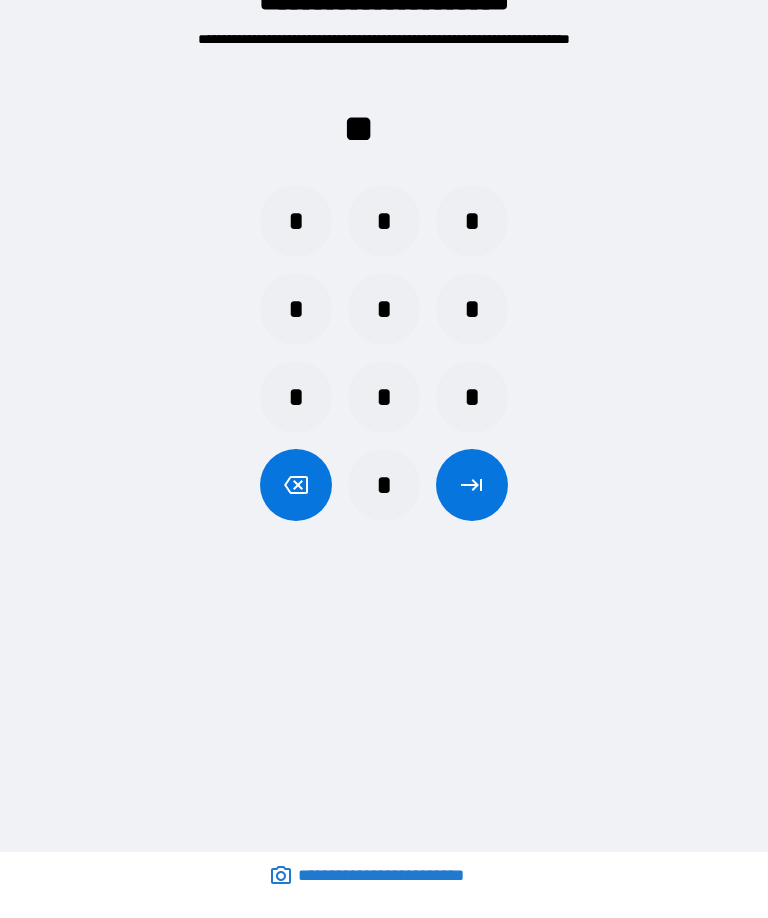 click on "*" at bounding box center [384, 309] 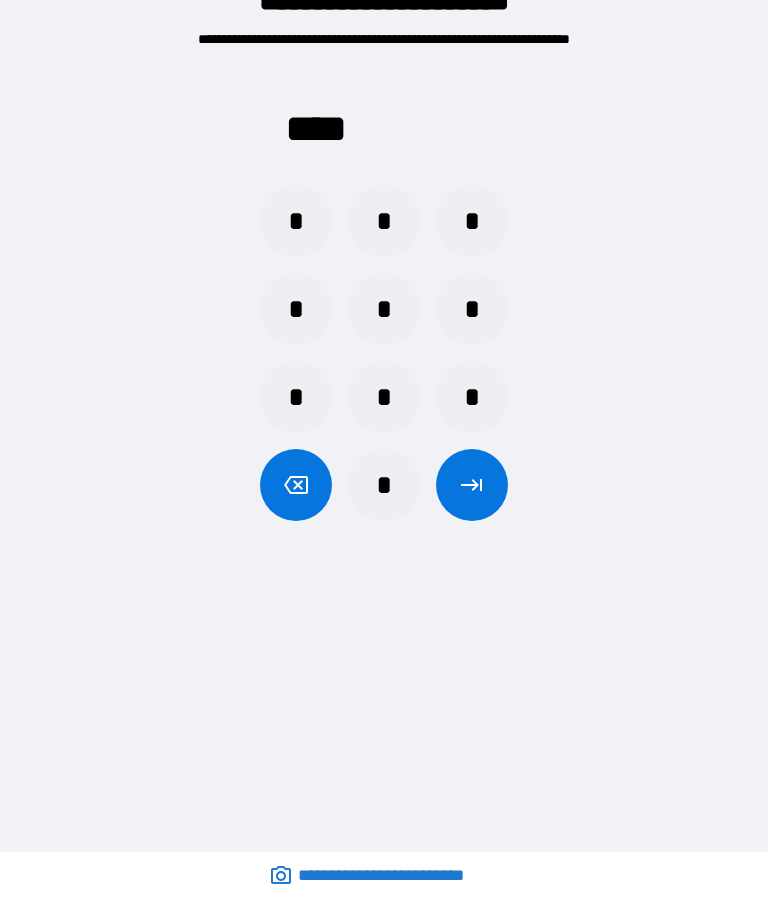 click 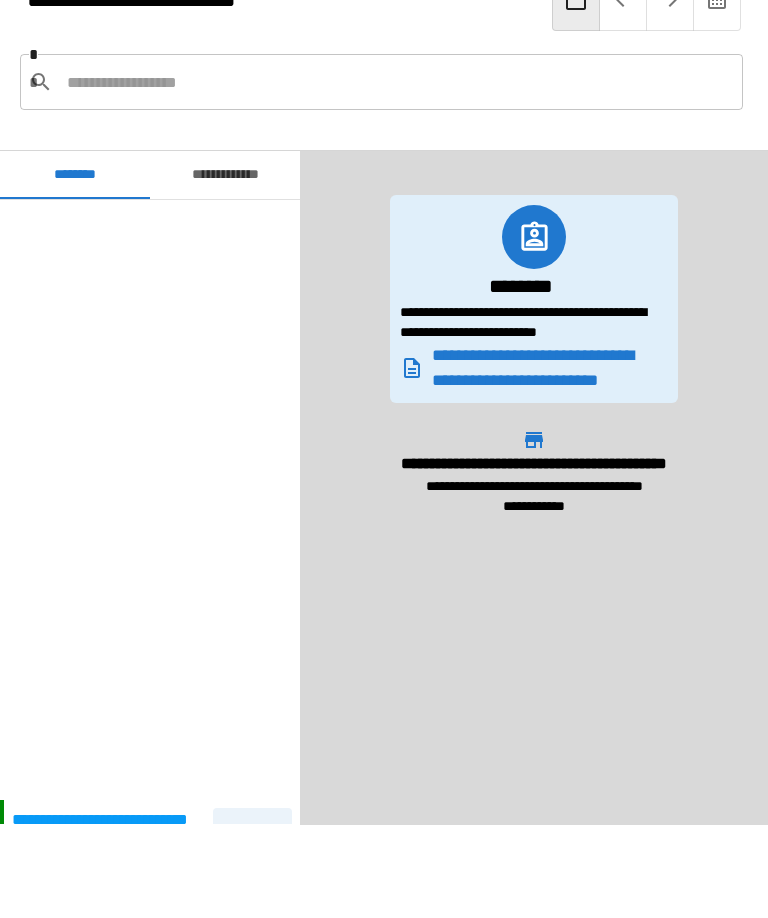 scroll, scrollTop: 600, scrollLeft: 0, axis: vertical 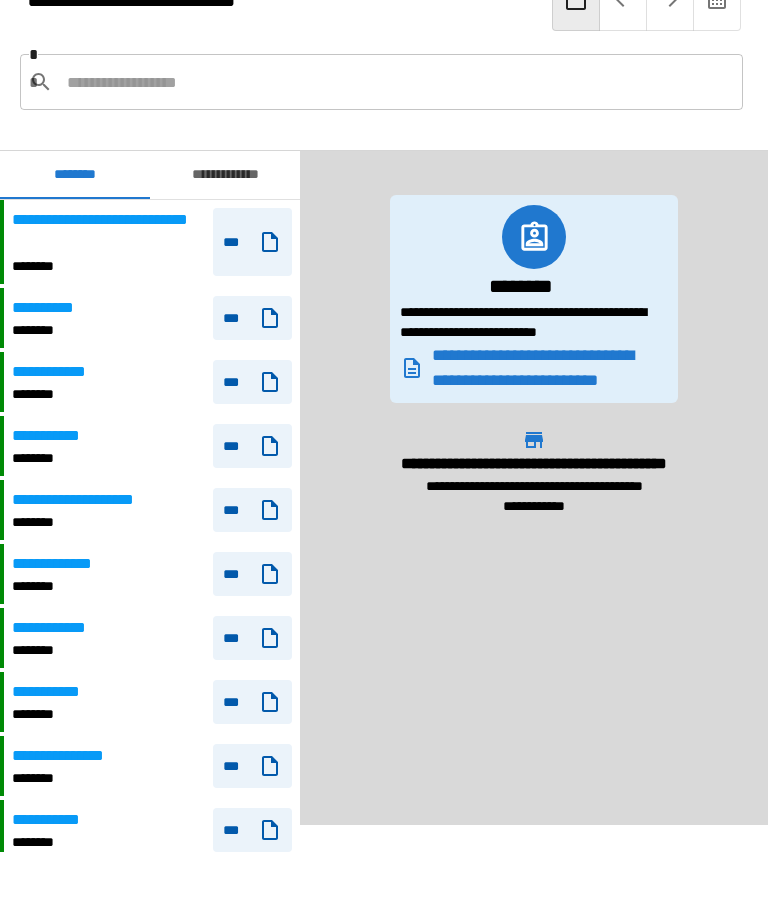 click on "**********" at bounding box center [108, 232] 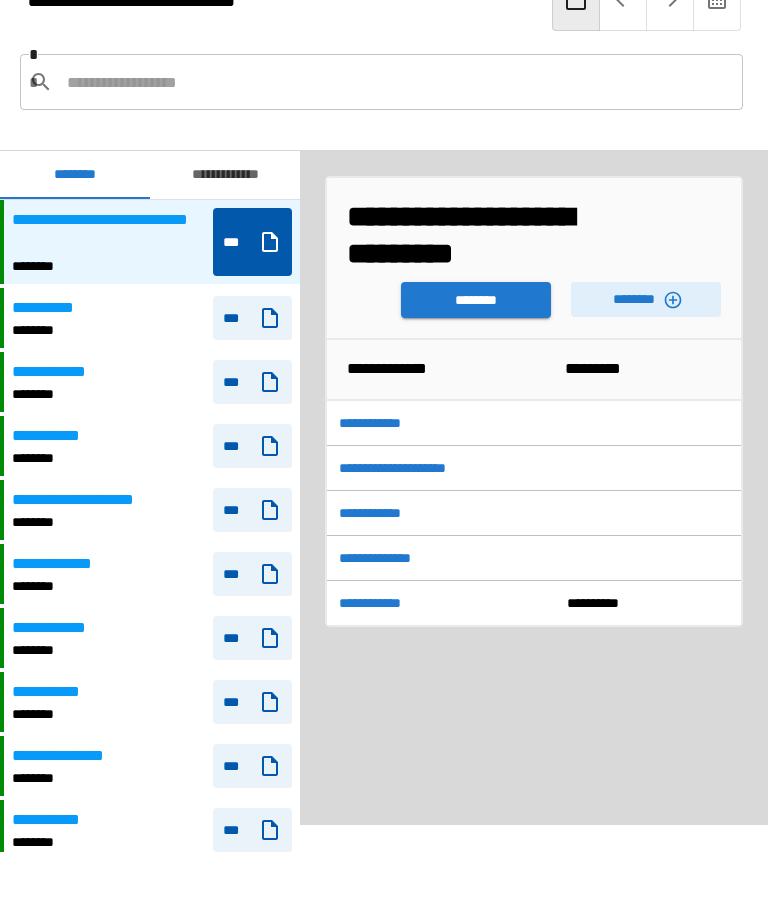 click on "********" at bounding box center [476, 300] 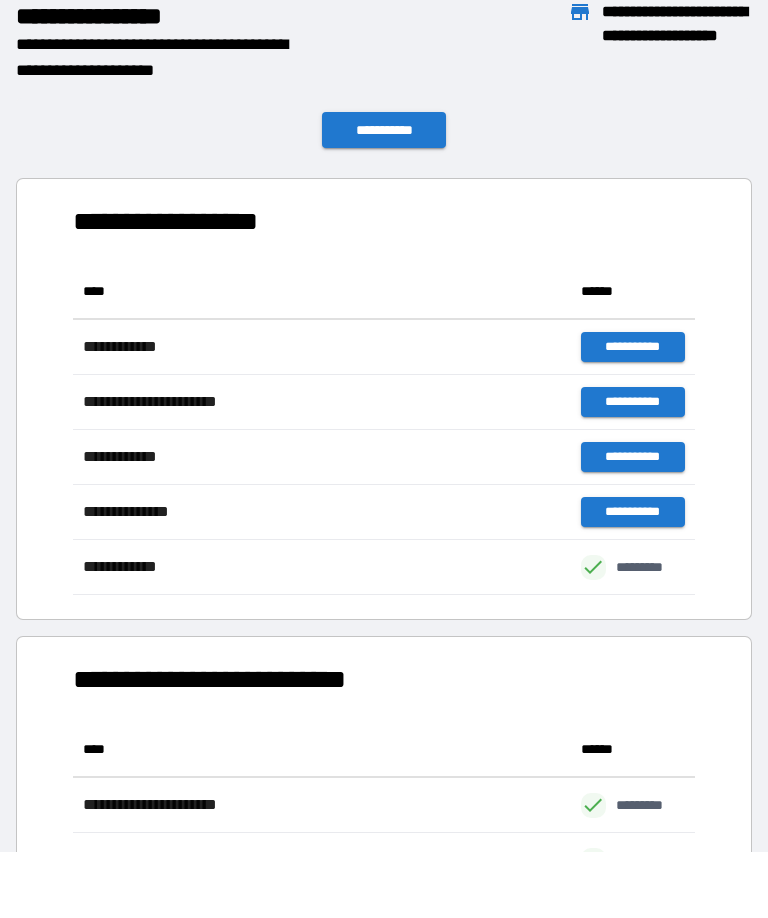 scroll, scrollTop: 331, scrollLeft: 622, axis: both 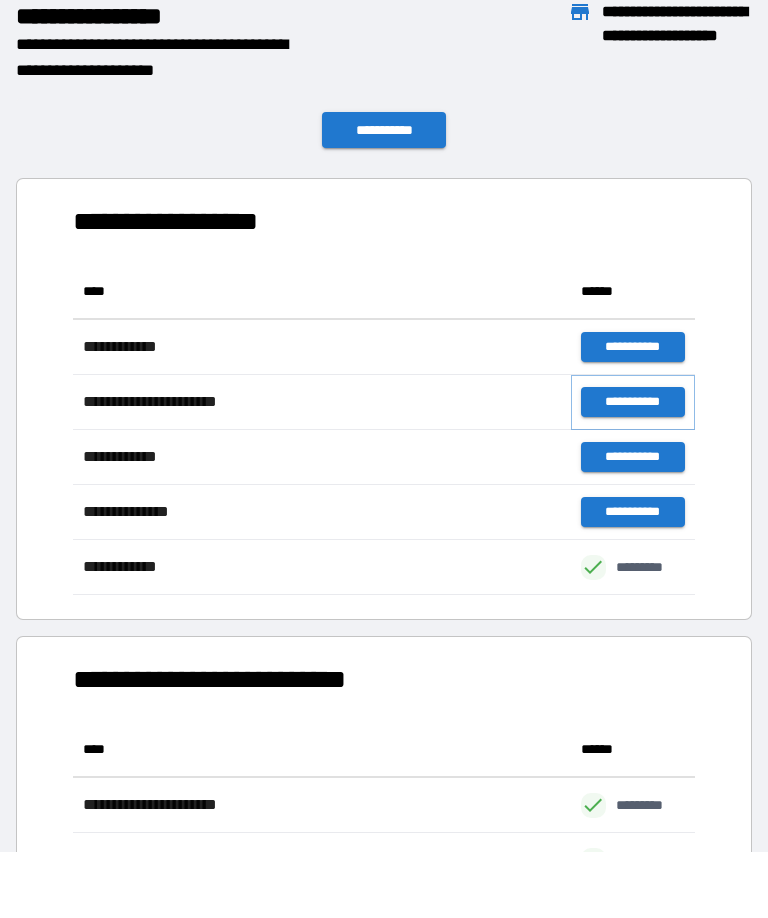 click on "**********" at bounding box center [633, 402] 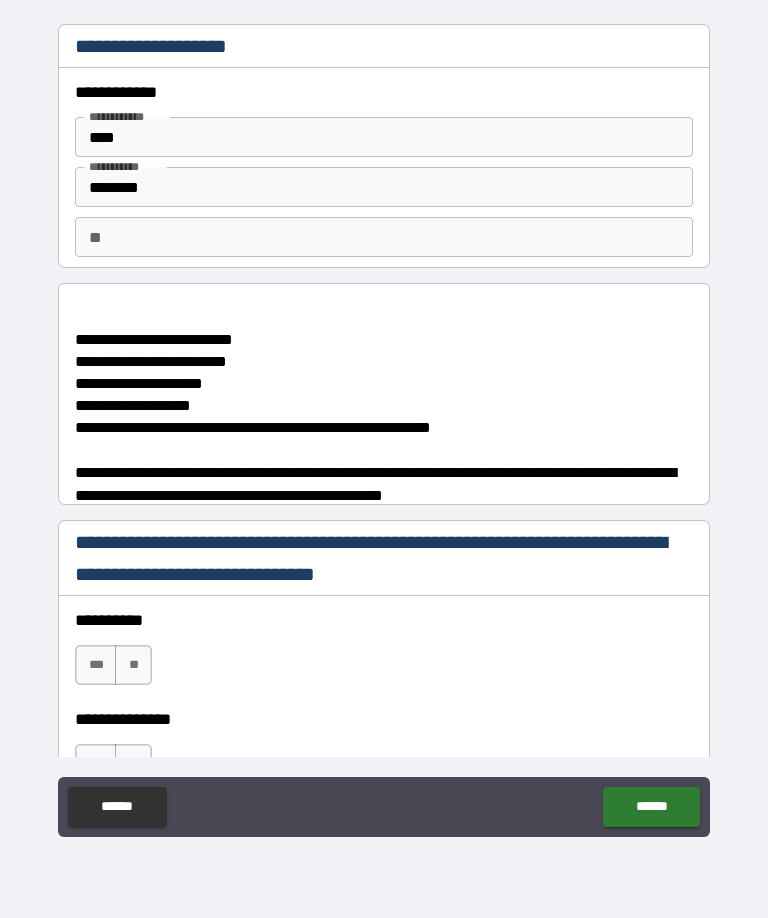 type on "*" 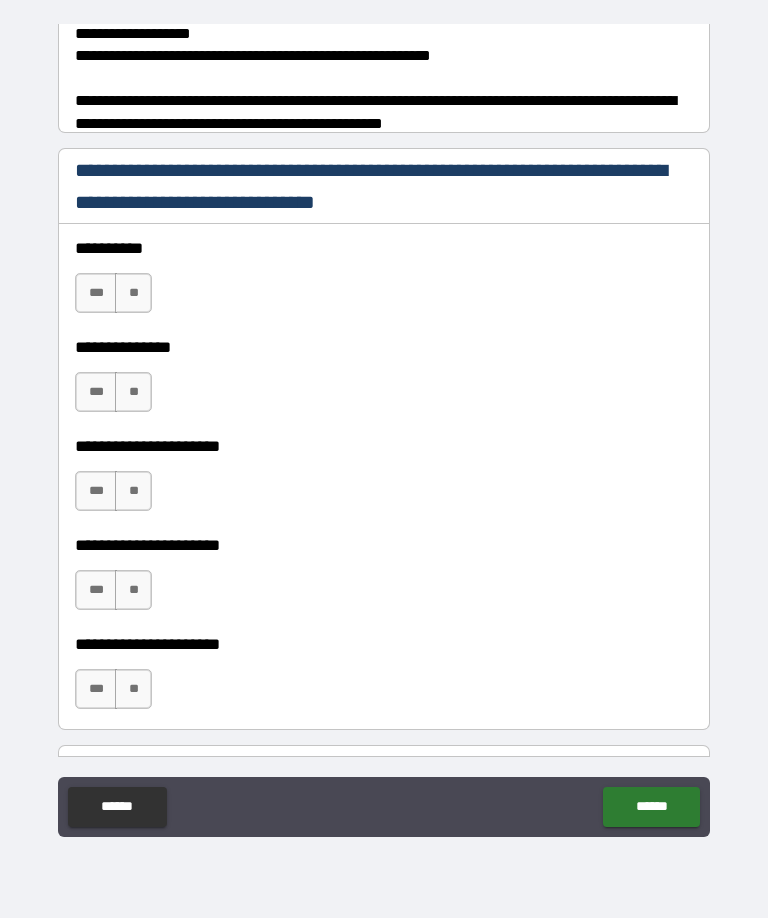 scroll, scrollTop: 365, scrollLeft: 0, axis: vertical 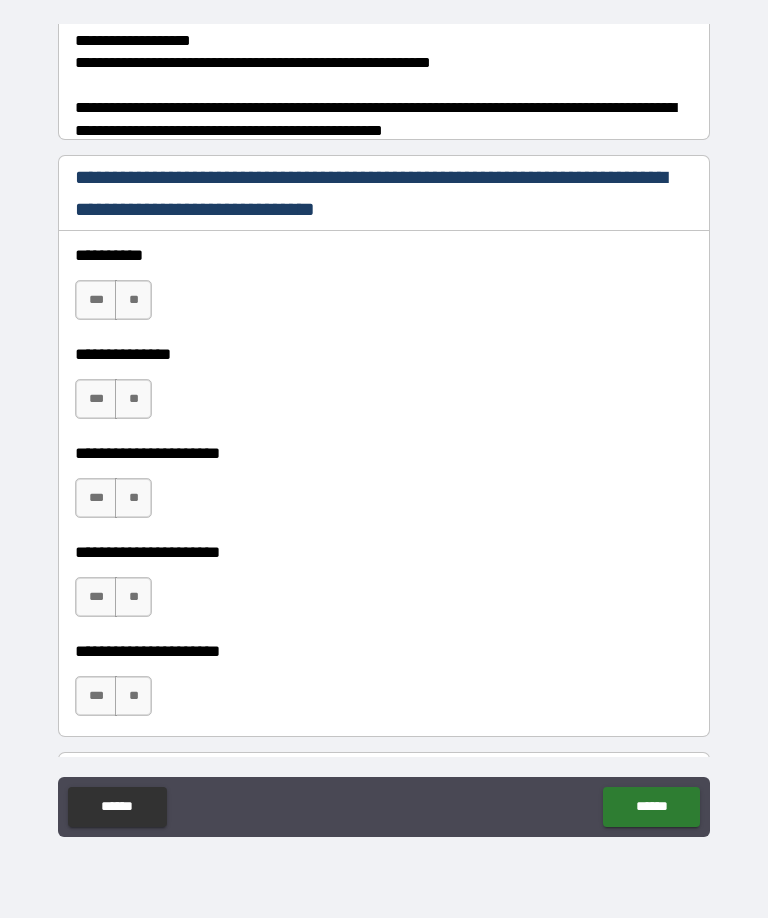 click on "***" at bounding box center (96, 300) 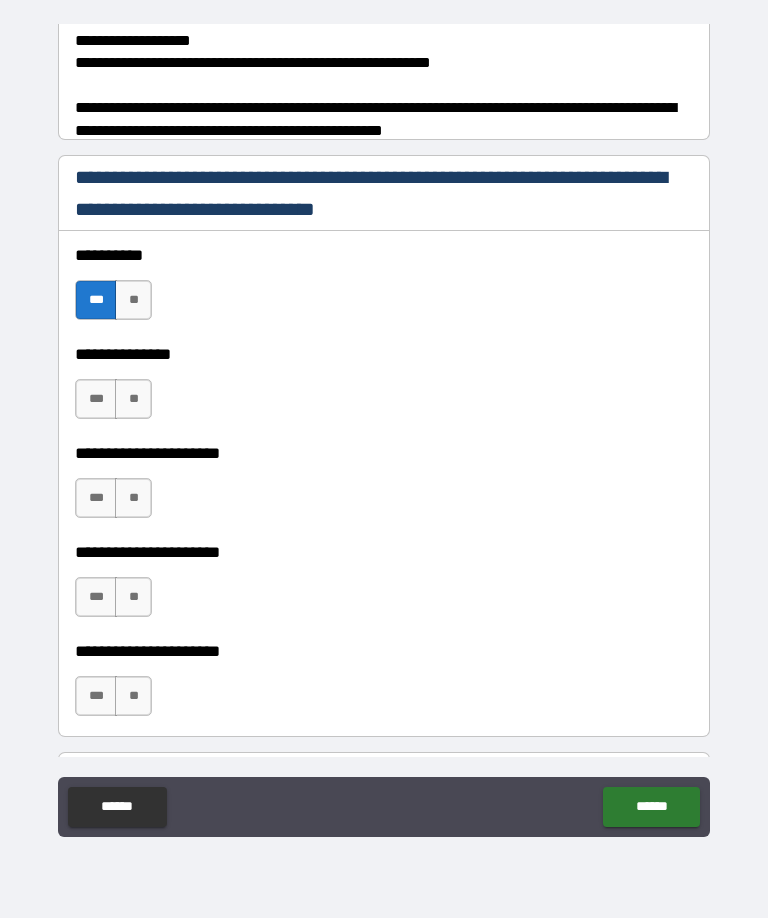 type on "*" 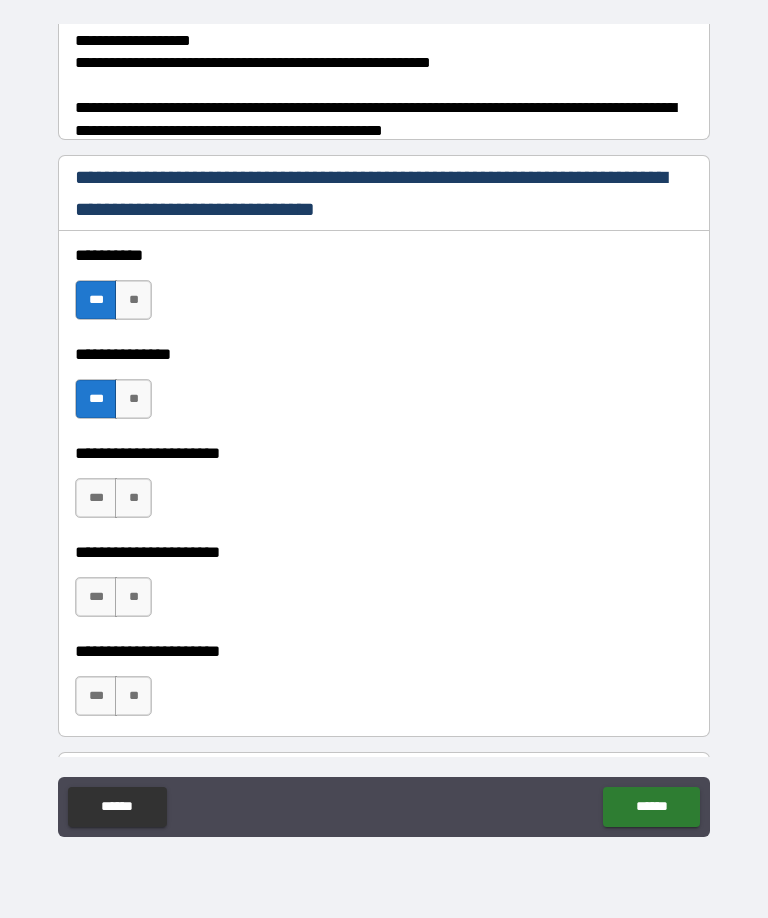 type on "*" 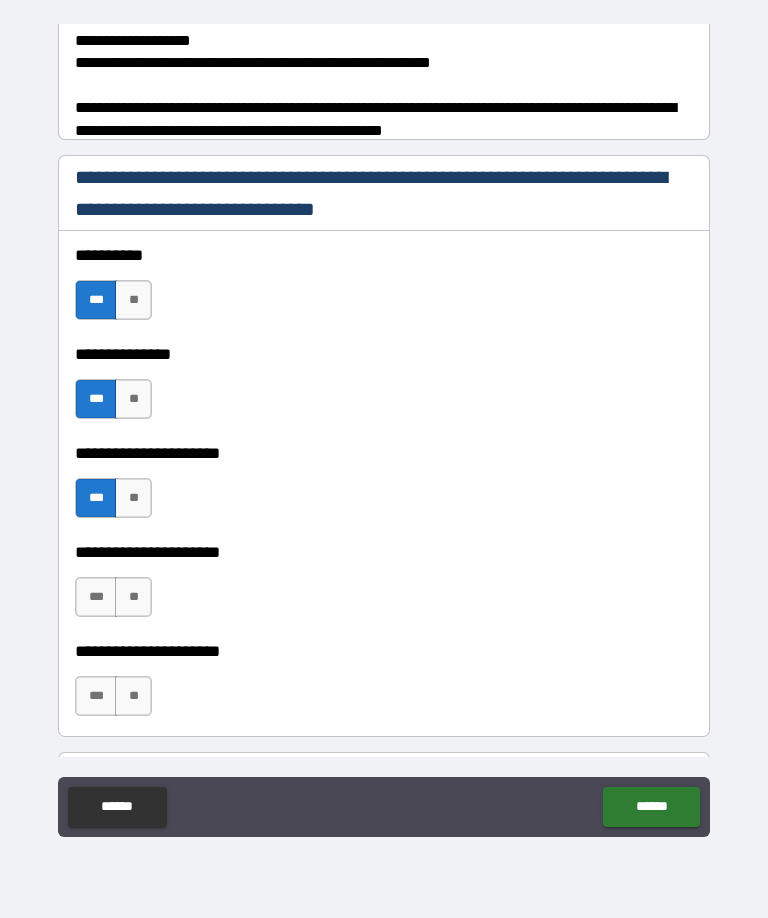 type on "*" 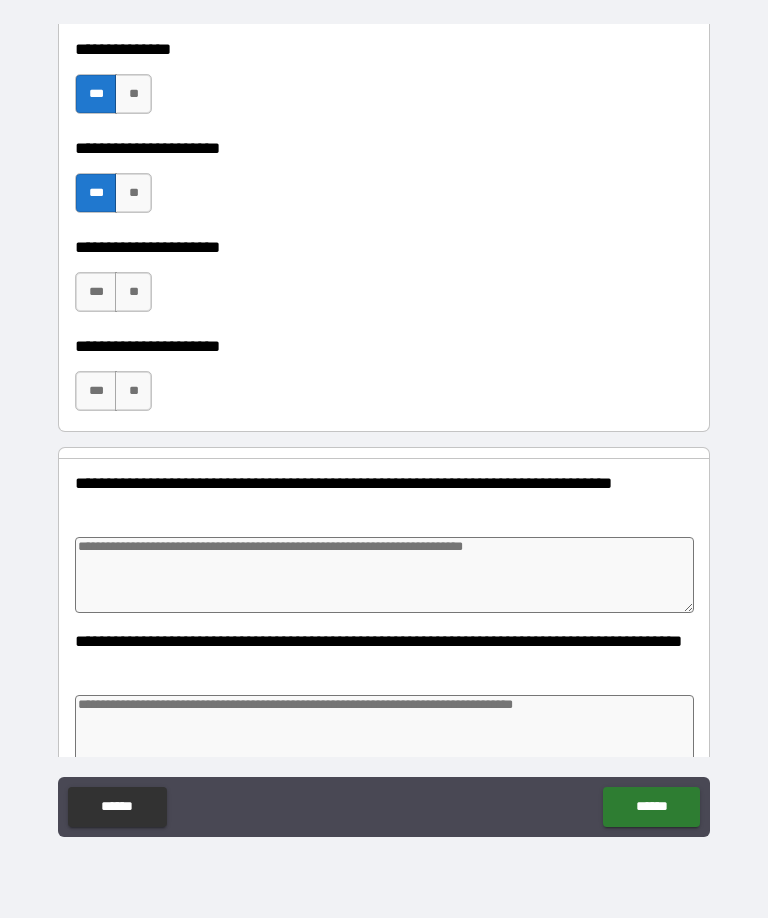 scroll, scrollTop: 699, scrollLeft: 0, axis: vertical 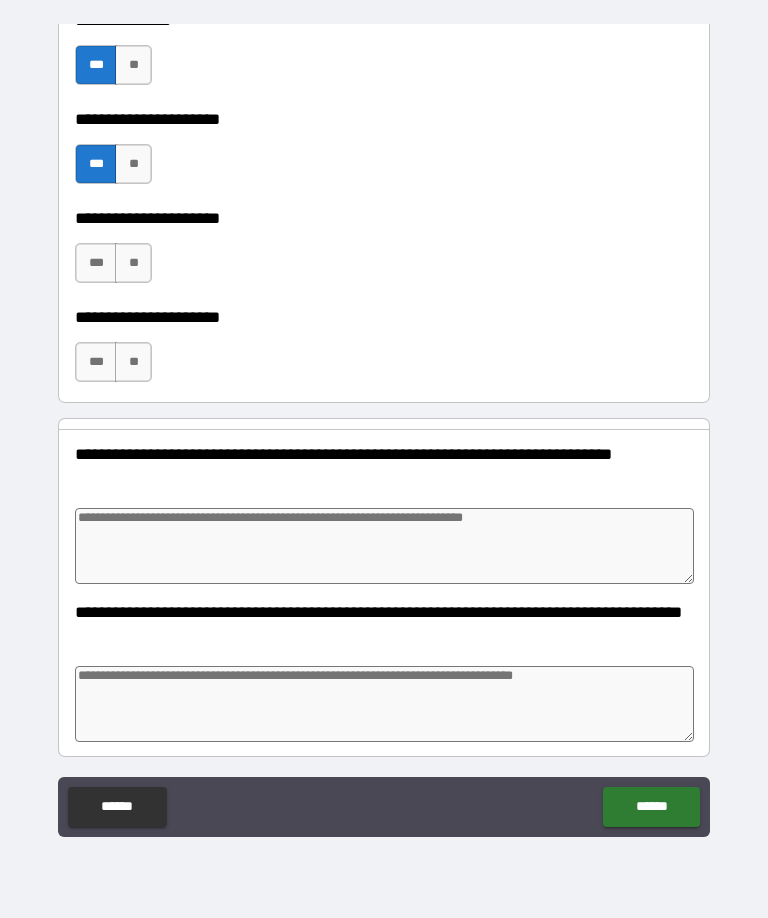 click on "***" at bounding box center [96, 263] 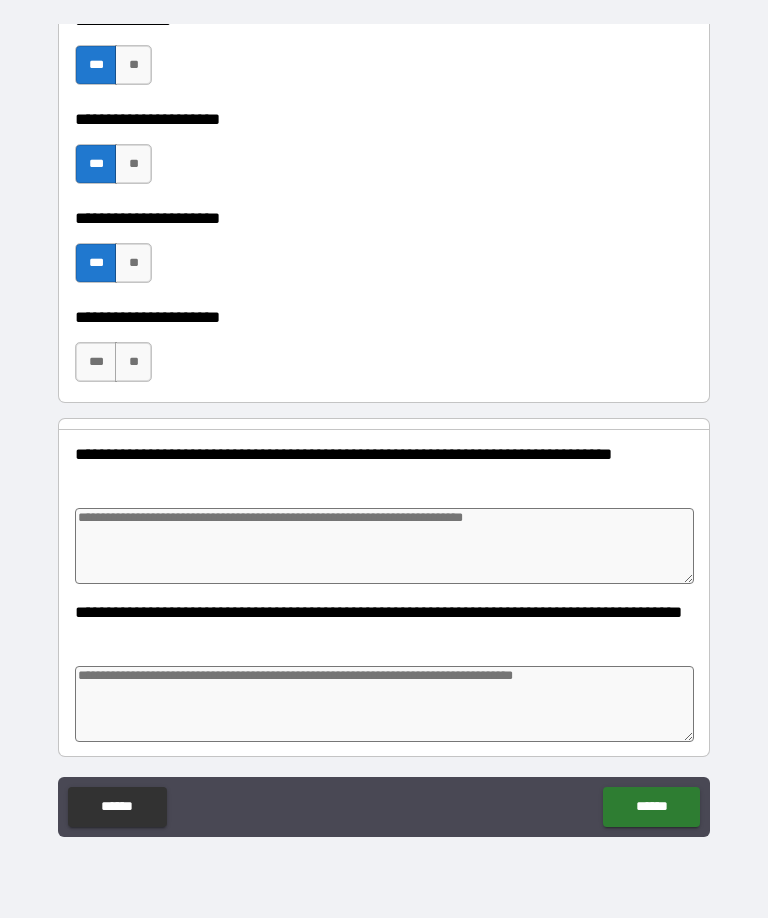type on "*" 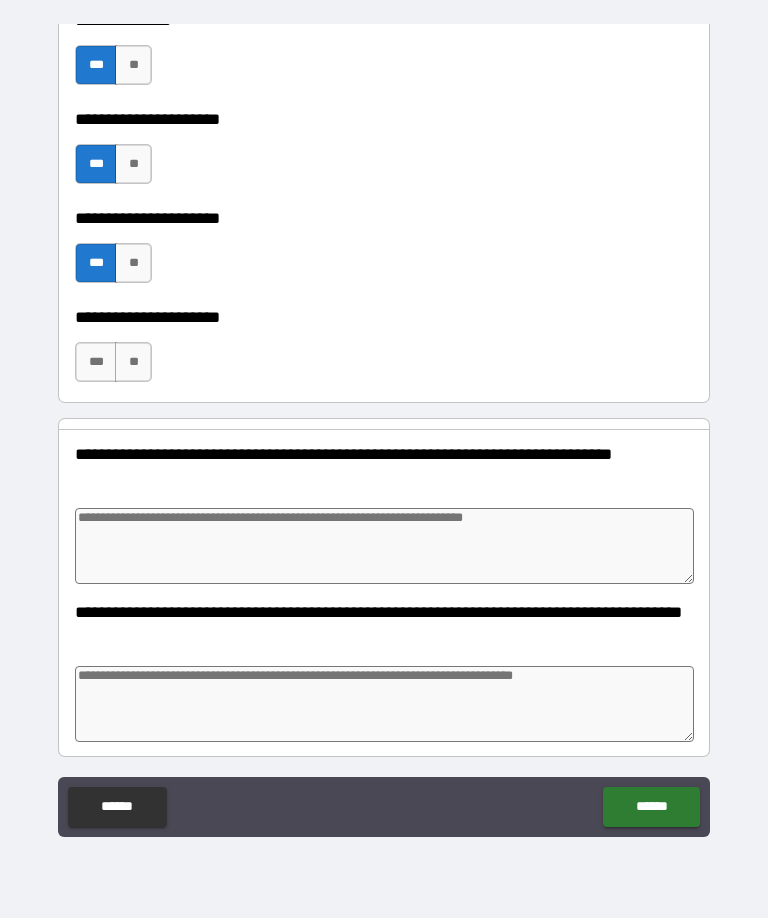 type on "*" 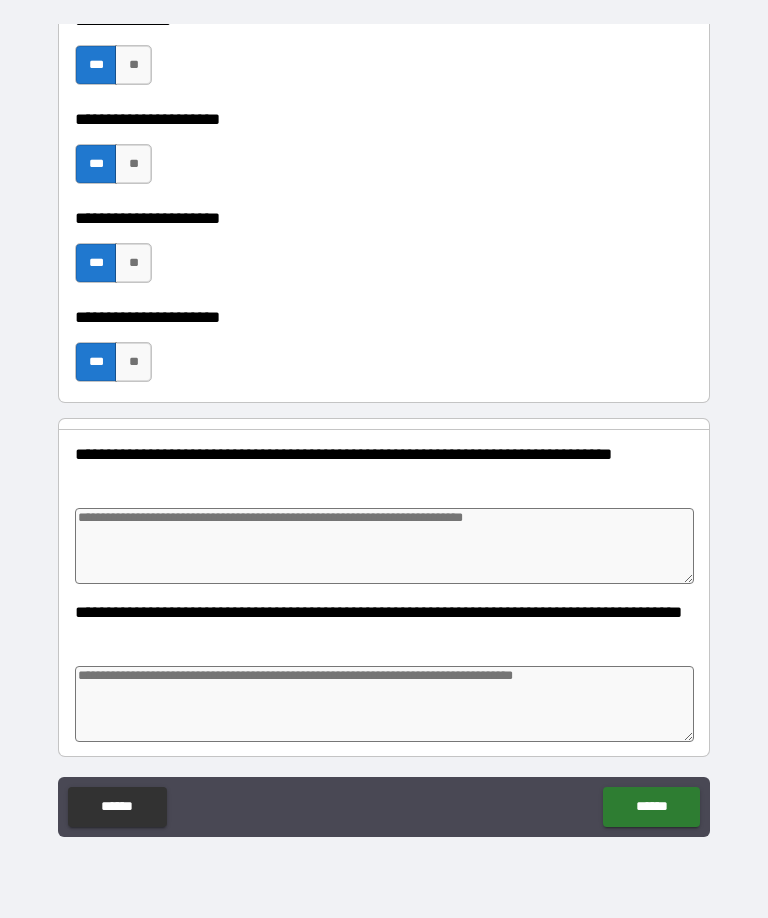 type on "*" 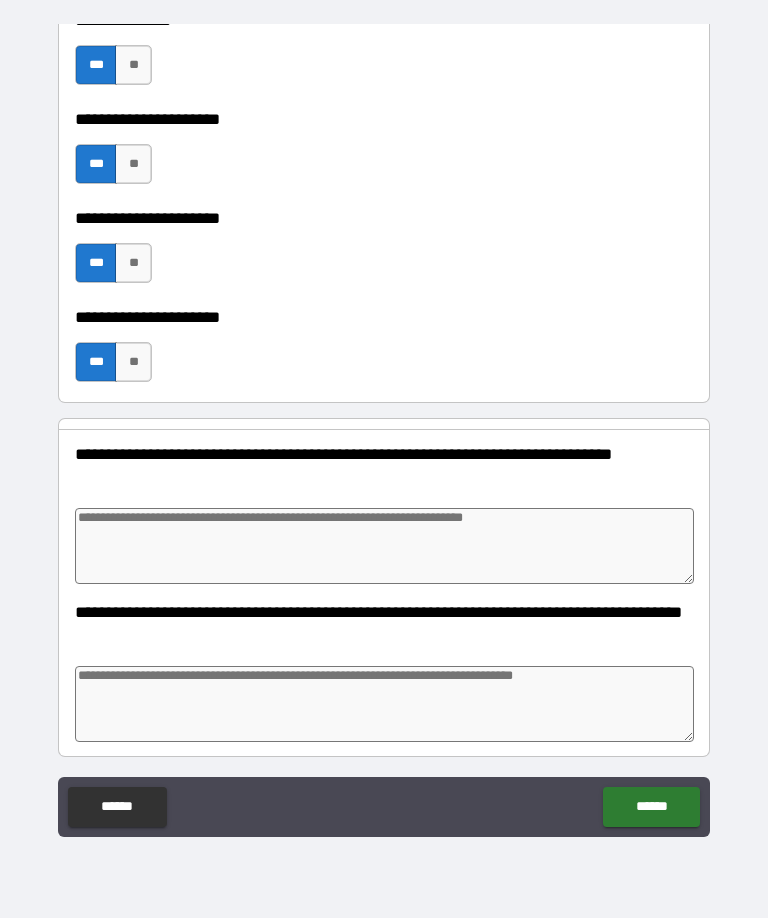 type on "*" 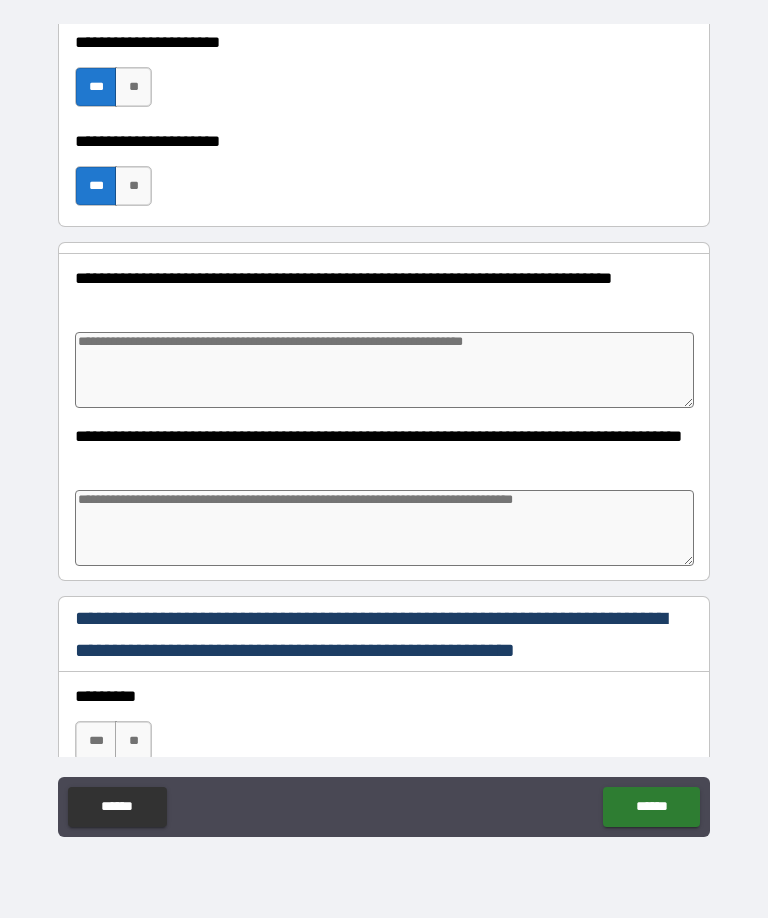 scroll, scrollTop: 880, scrollLeft: 0, axis: vertical 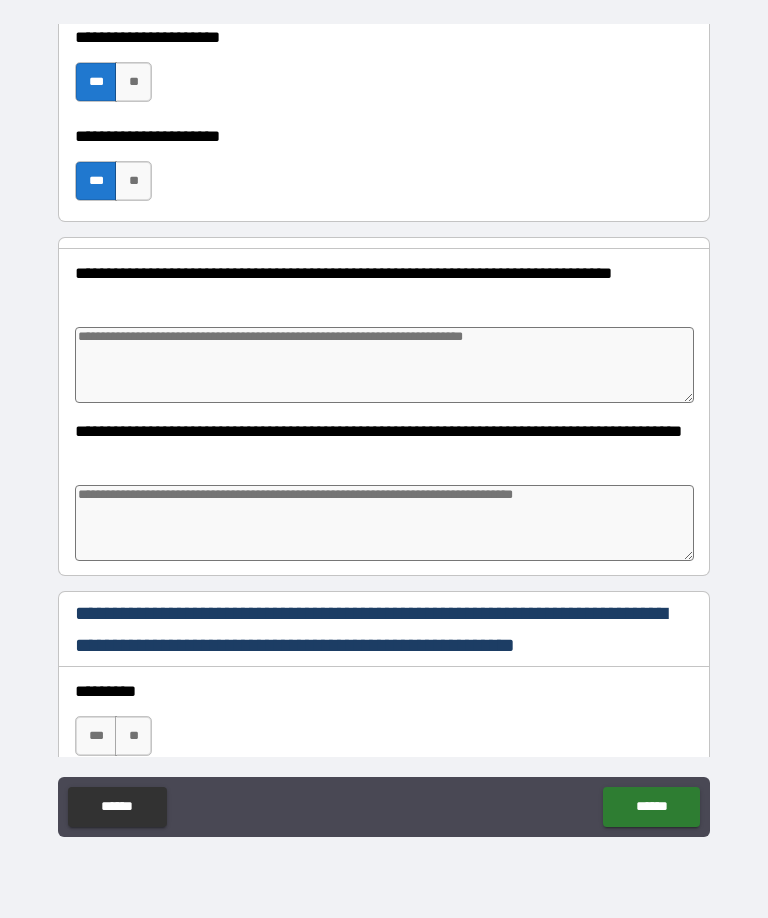 click at bounding box center (384, 365) 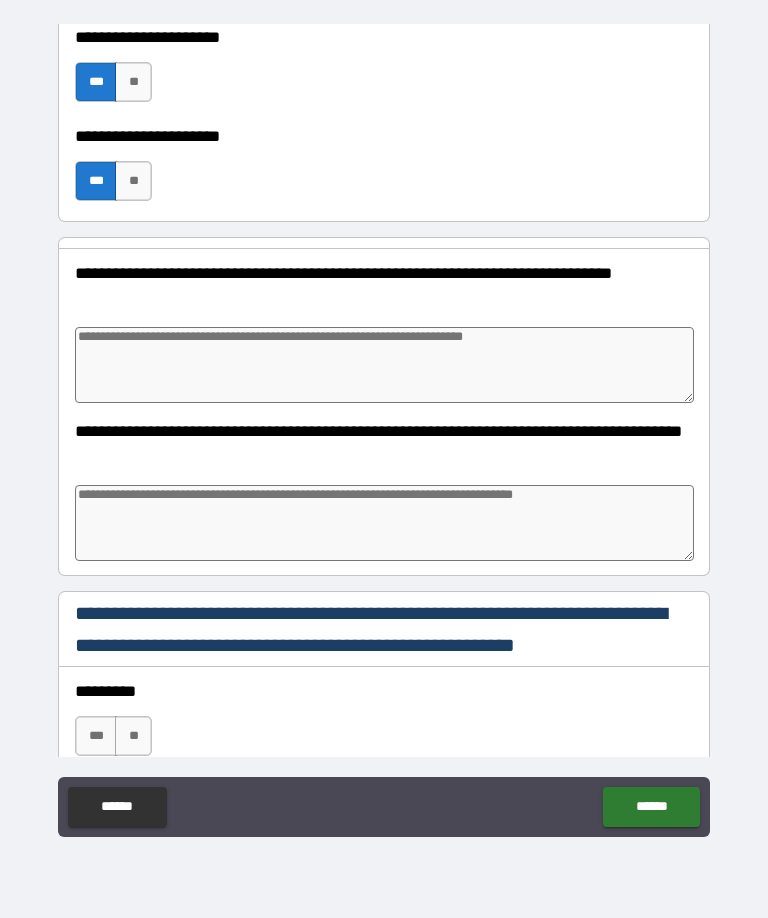 type on "*" 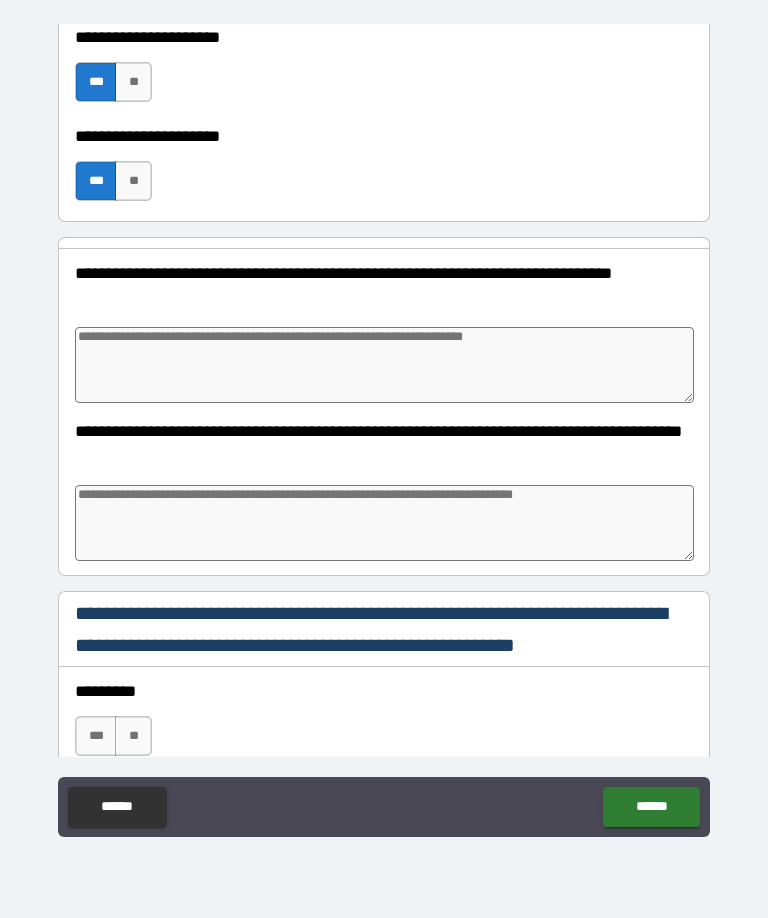 type on "*" 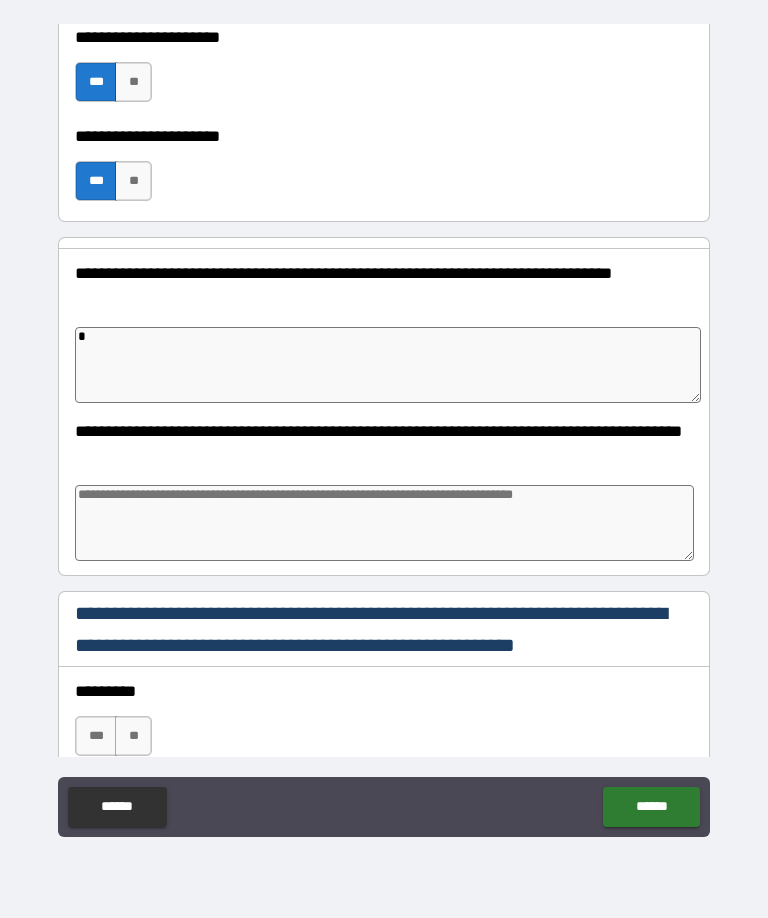 type on "*" 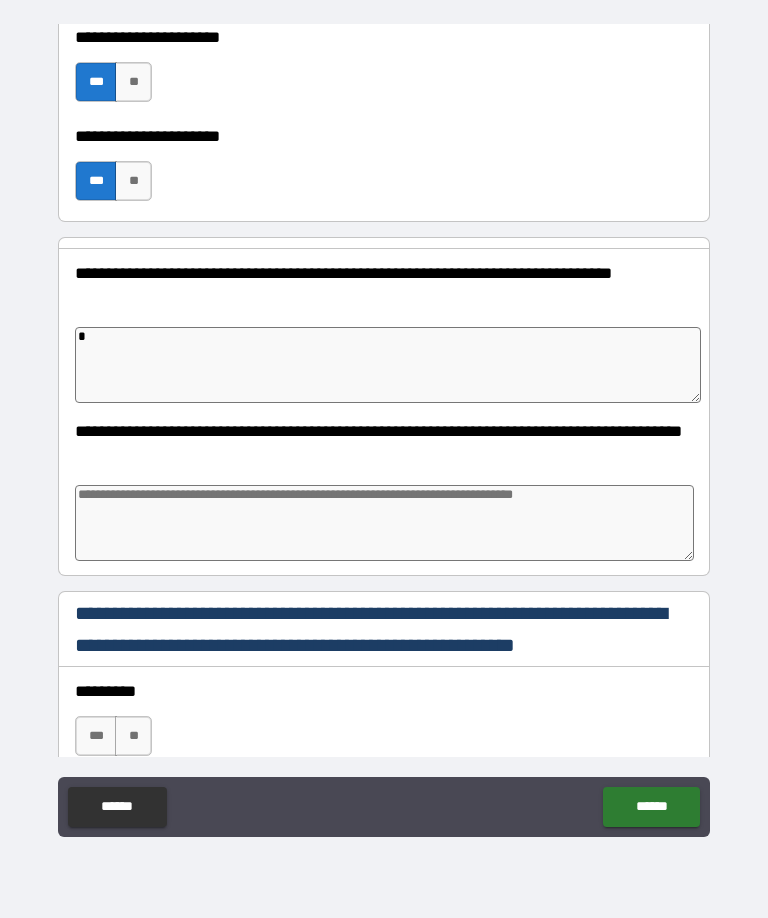 type on "*" 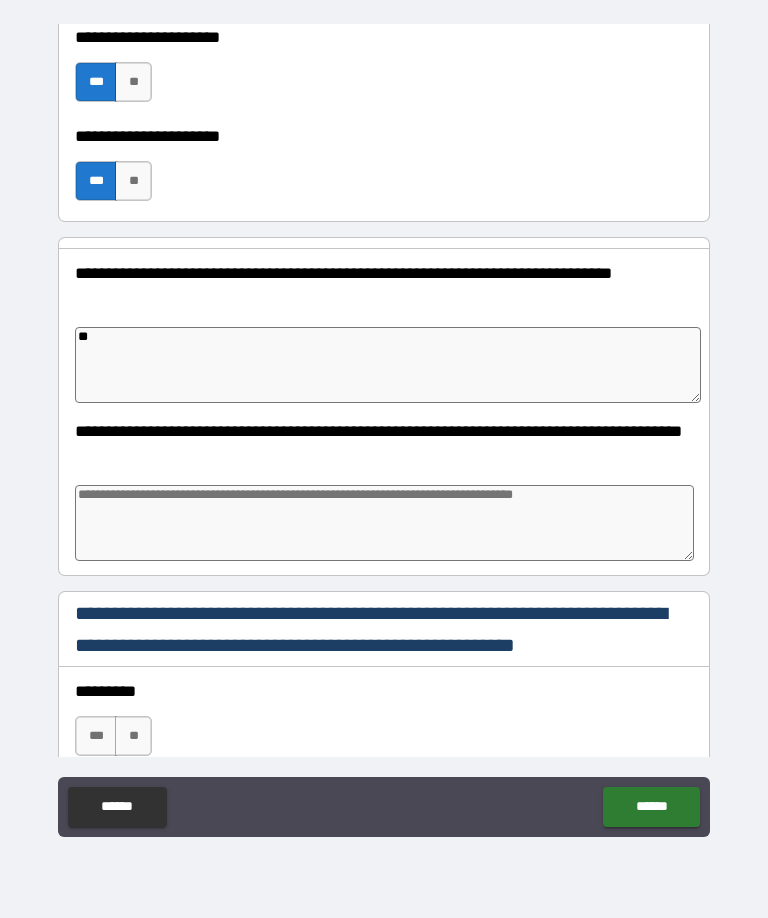 type on "*" 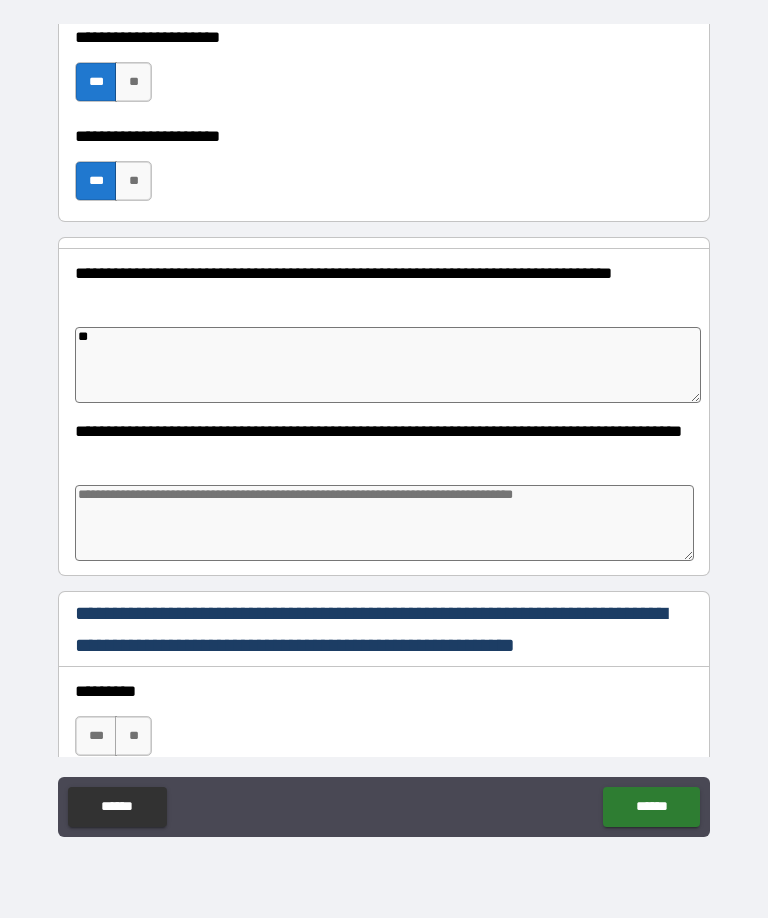 type on "***" 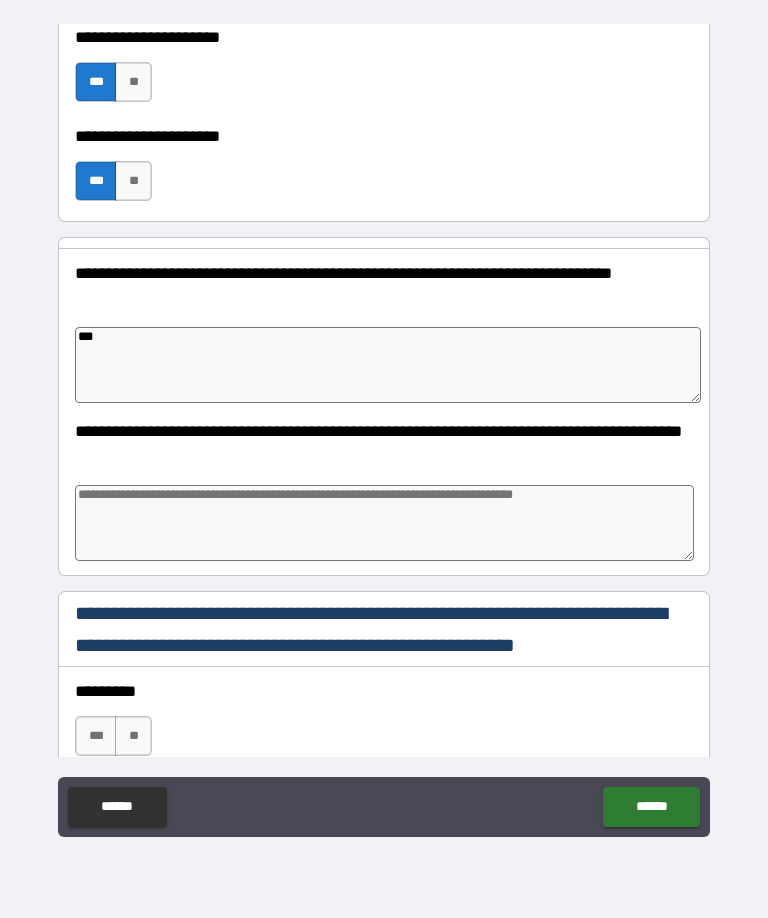 type on "*" 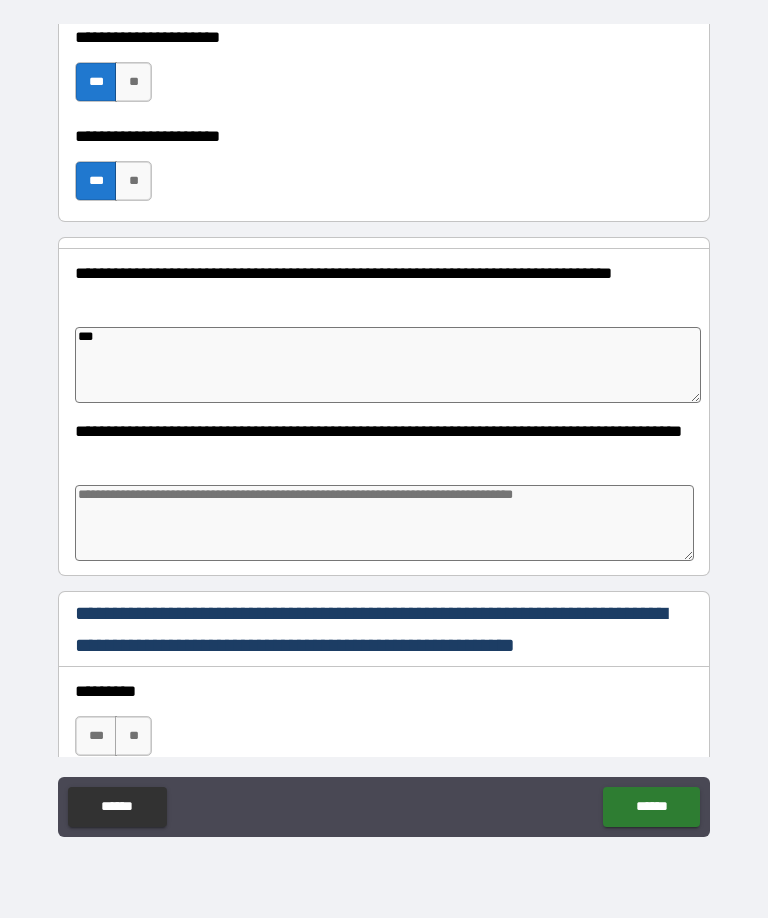 type on "*" 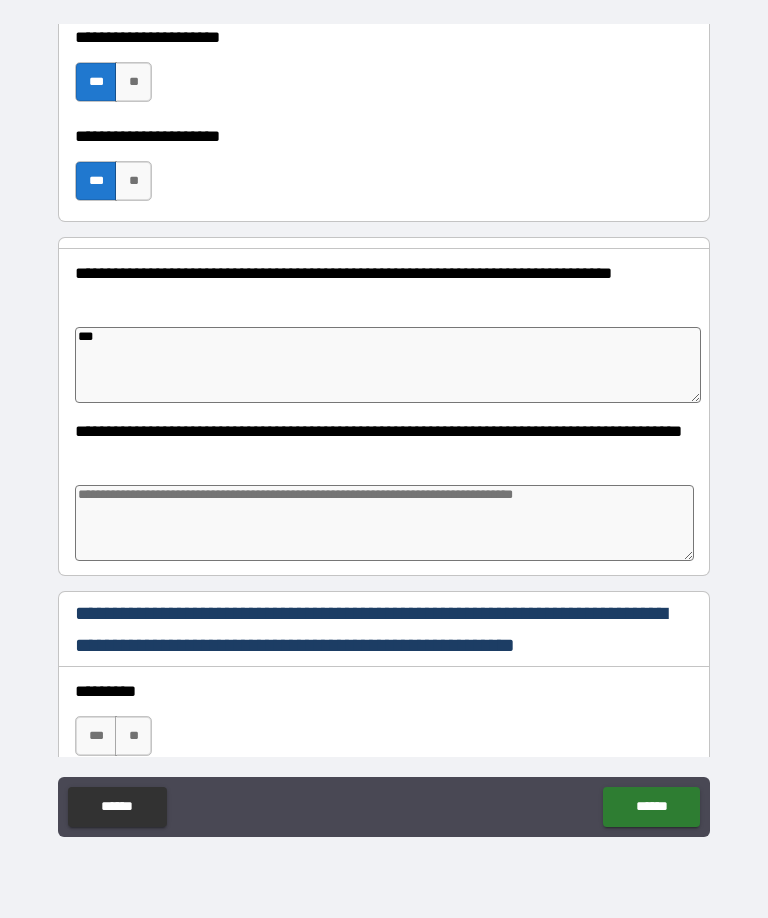 type on "*" 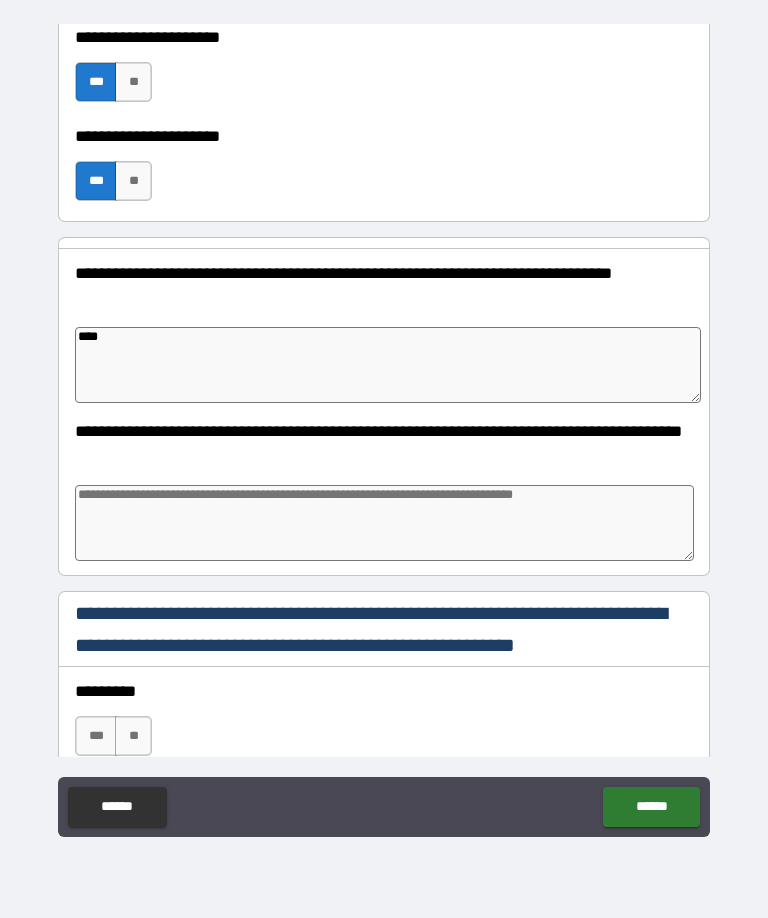 type on "*" 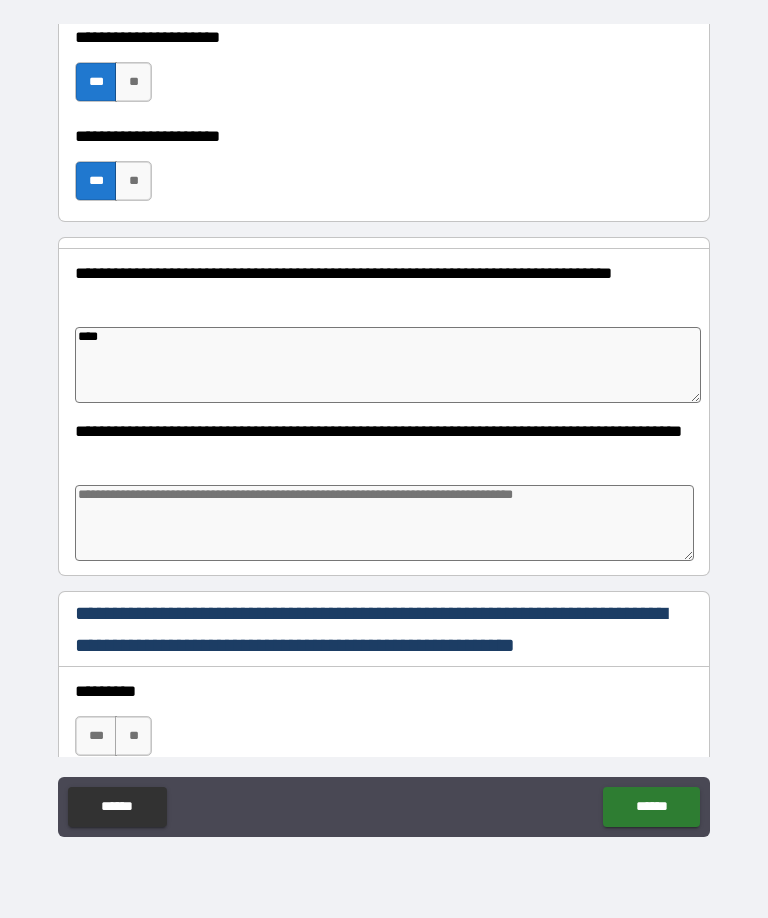 type on "*****" 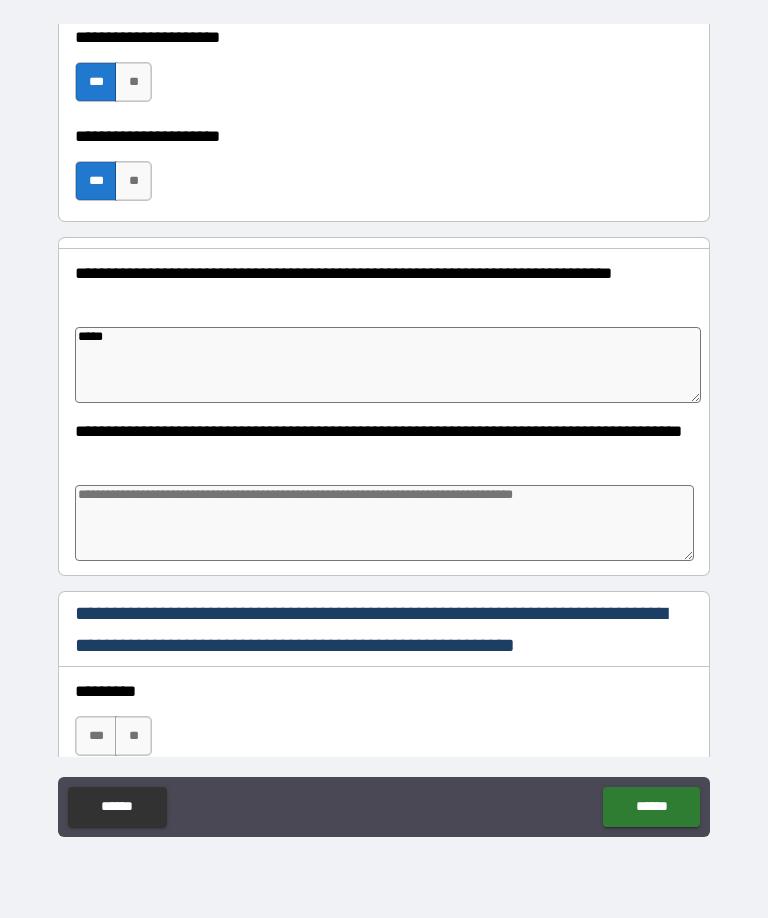 type on "*" 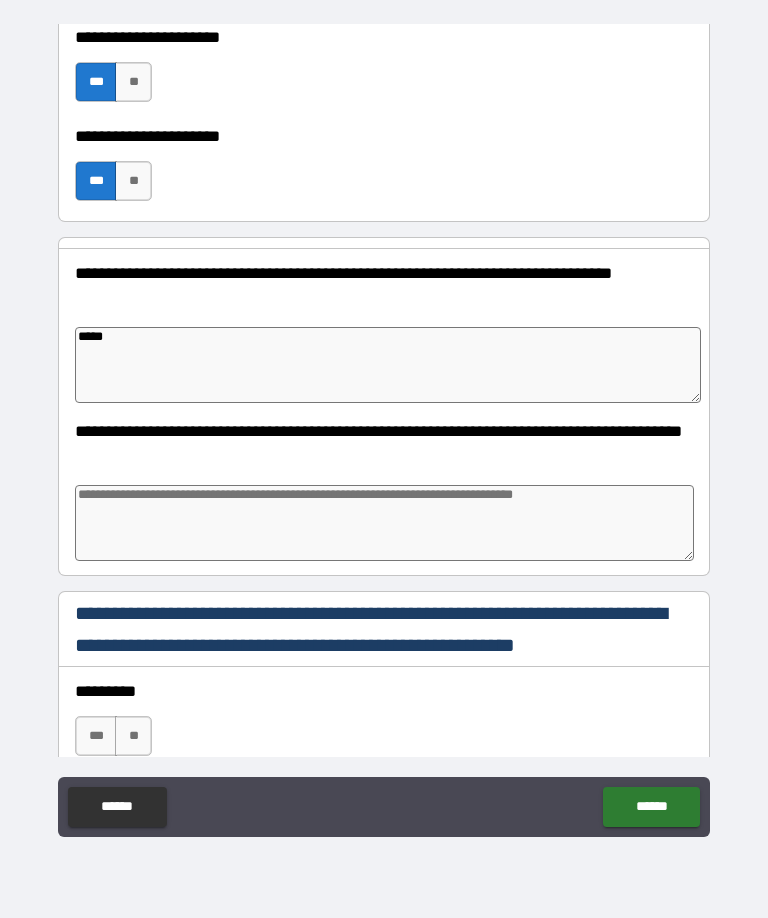 type on "*" 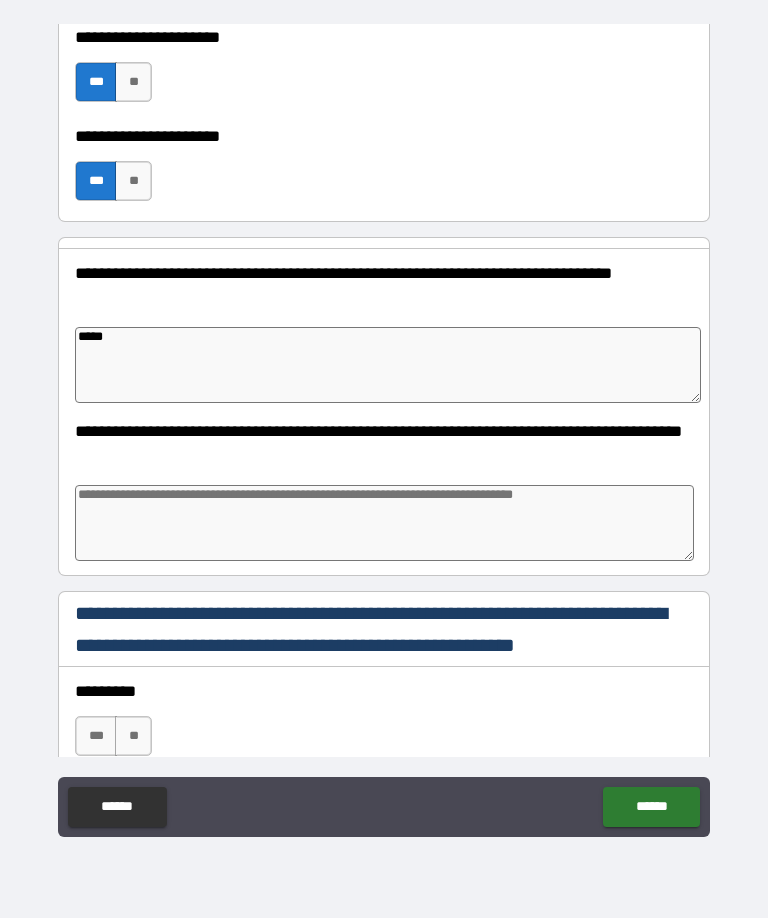 type on "*" 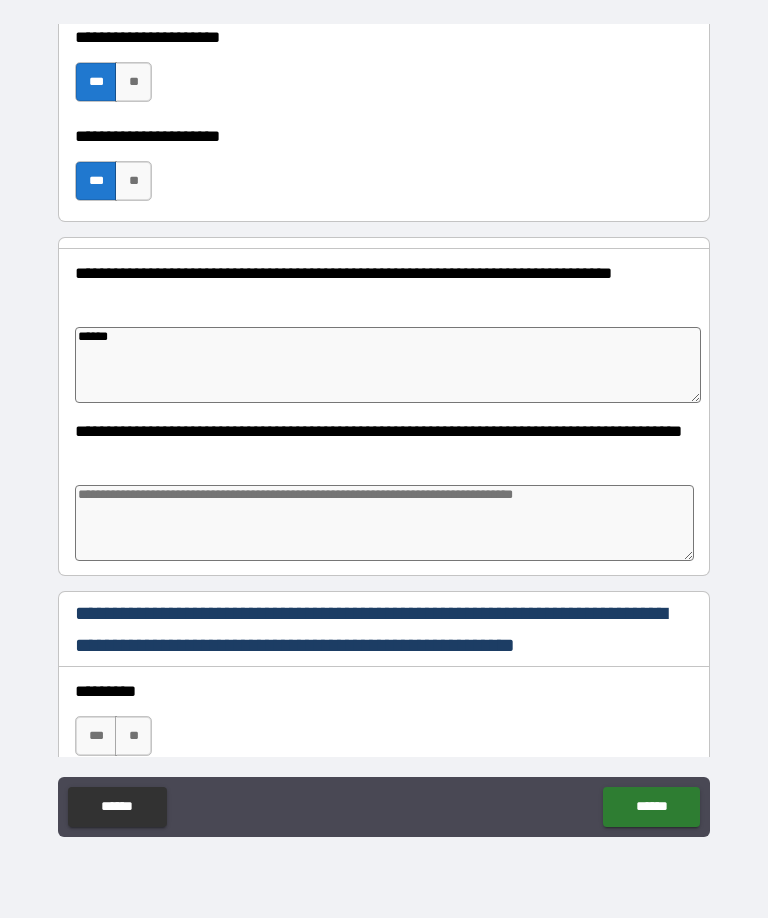 type on "*" 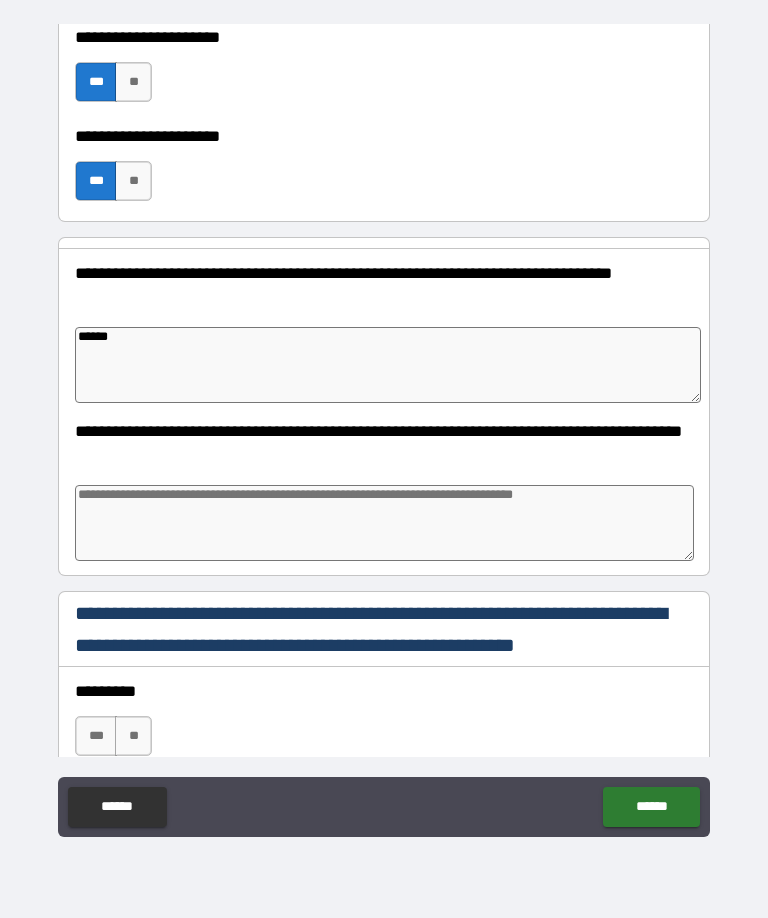 type on "*" 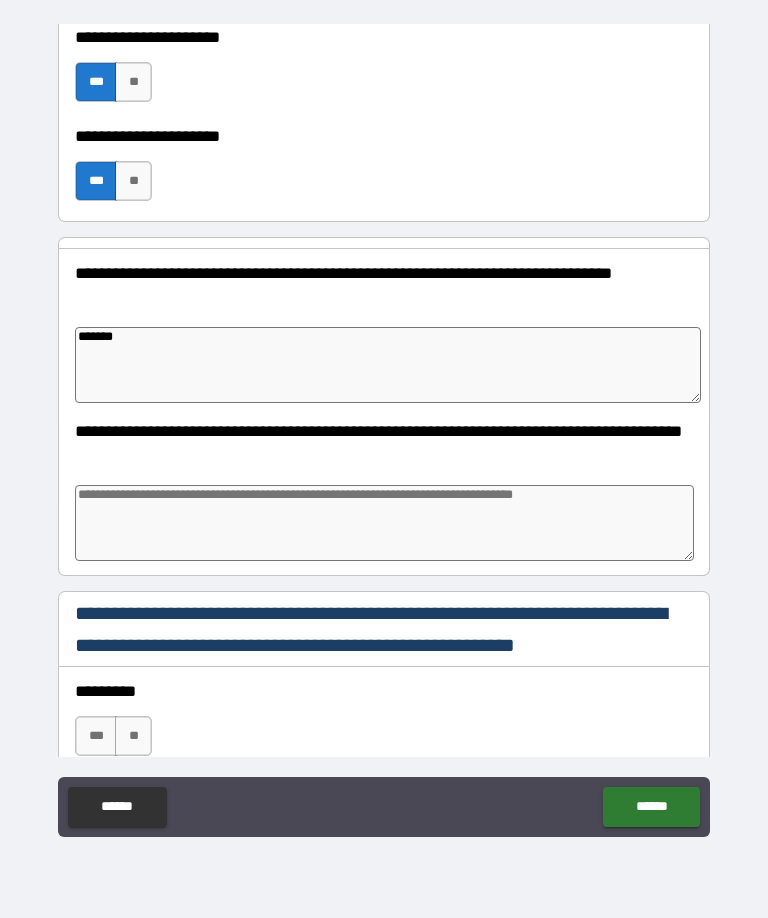 type on "*" 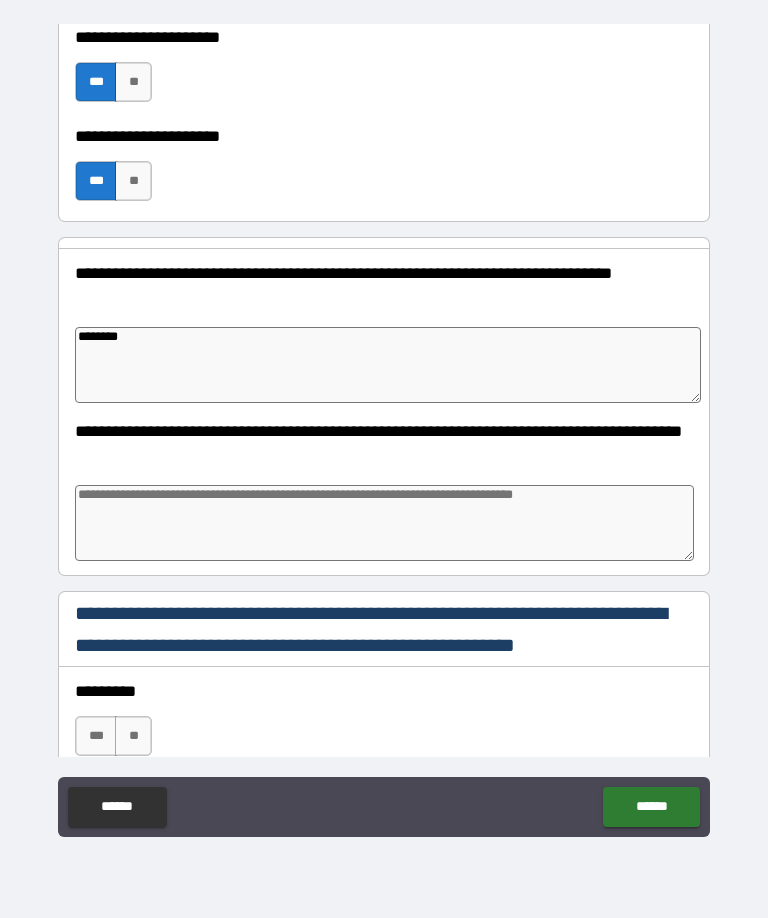 type on "*" 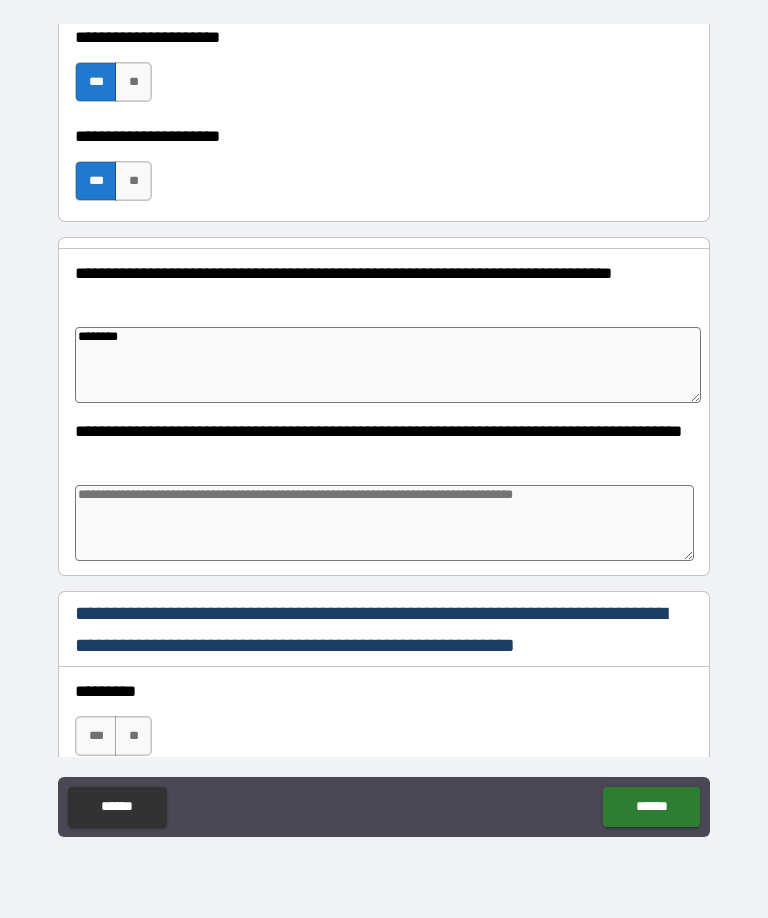 type on "*" 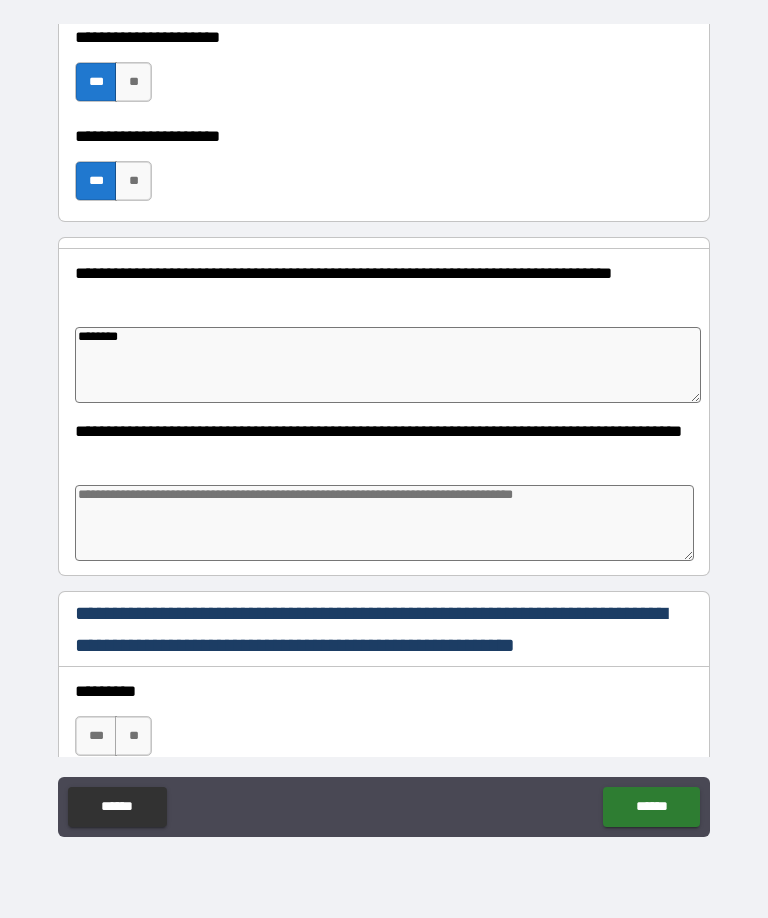 type on "*" 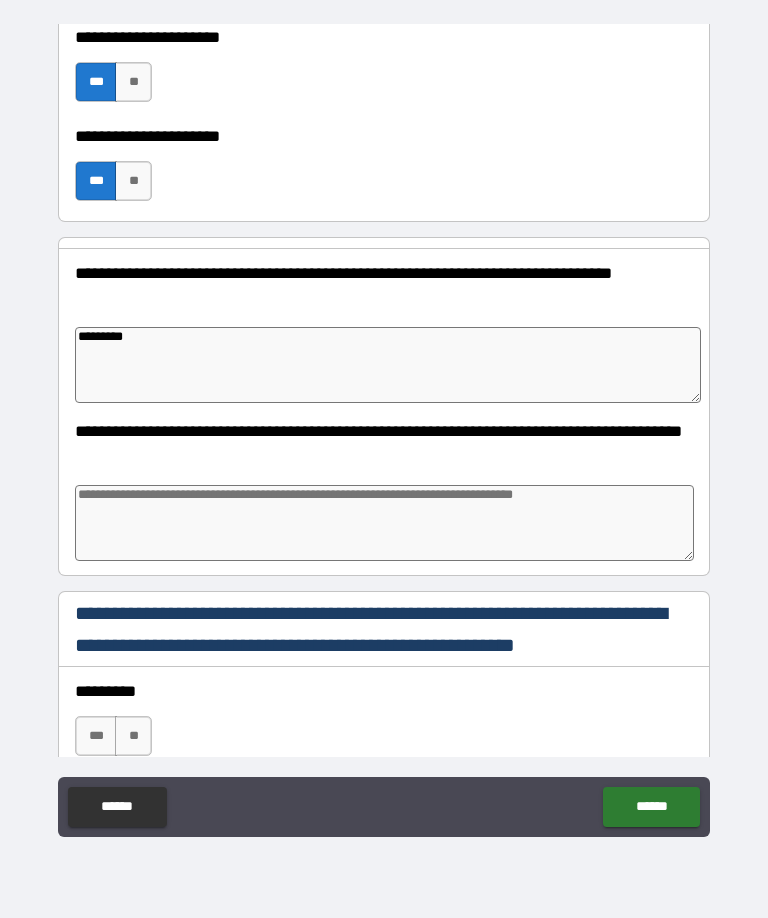 type on "*" 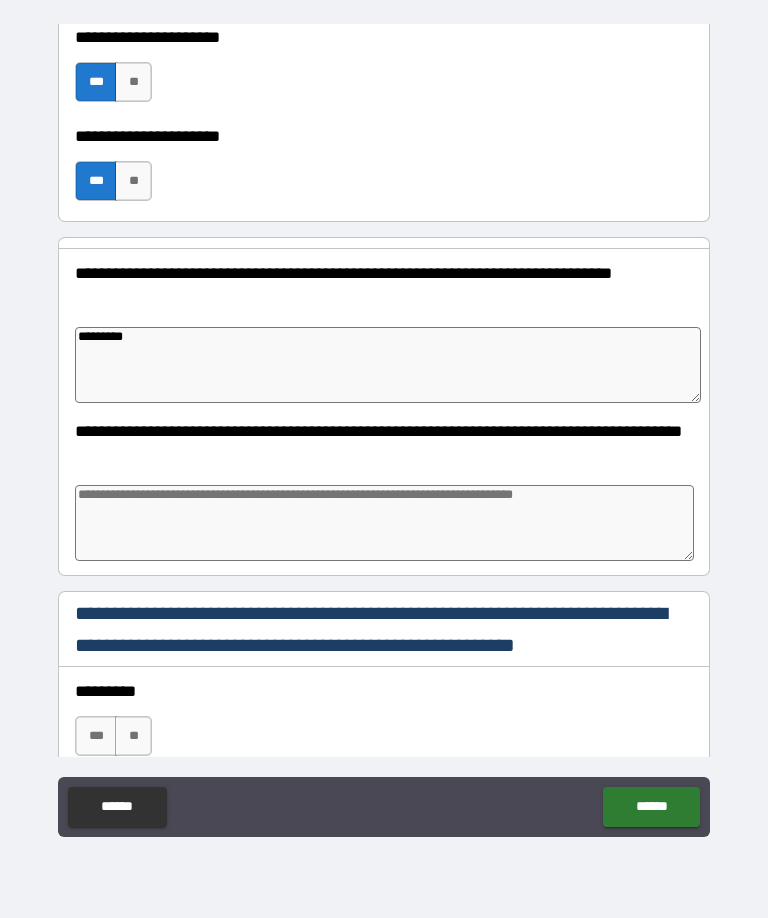 type on "*" 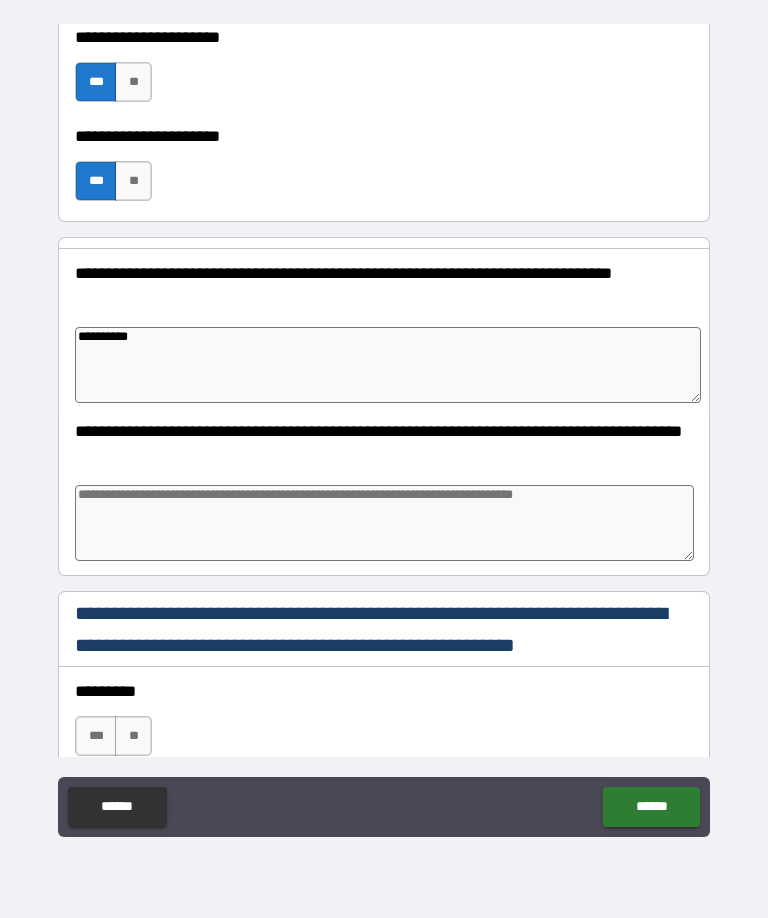 type on "*" 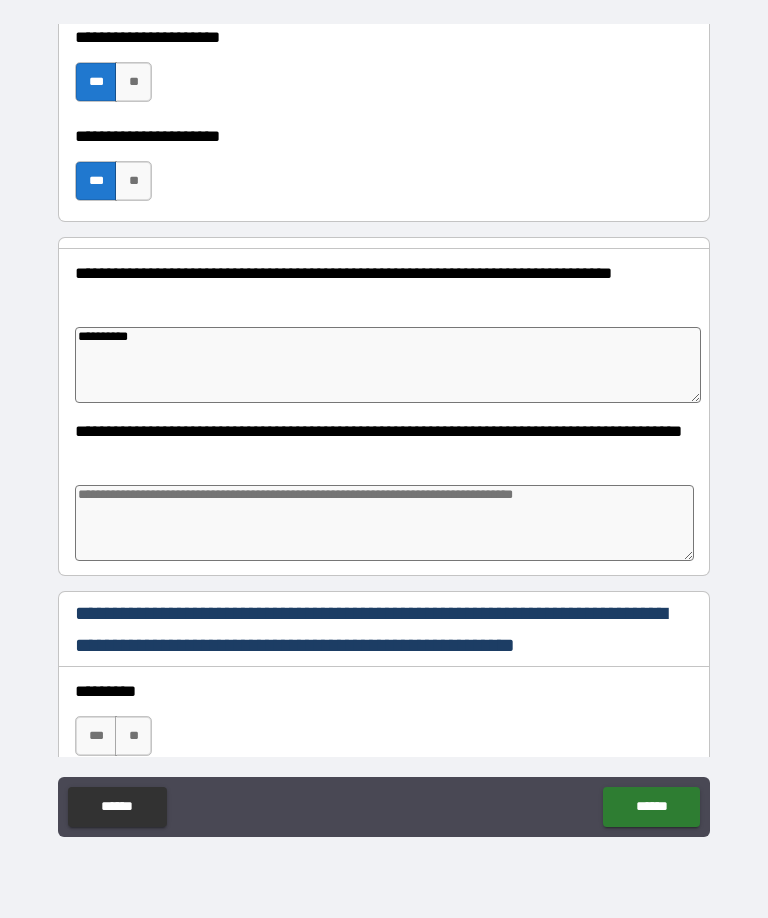 type on "**********" 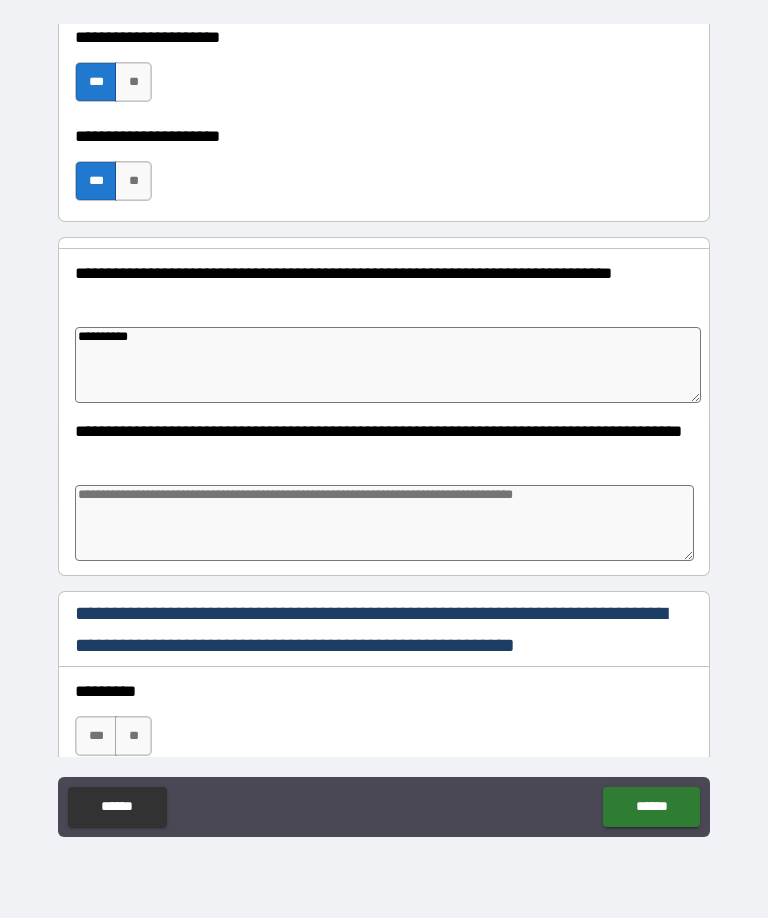 type on "*" 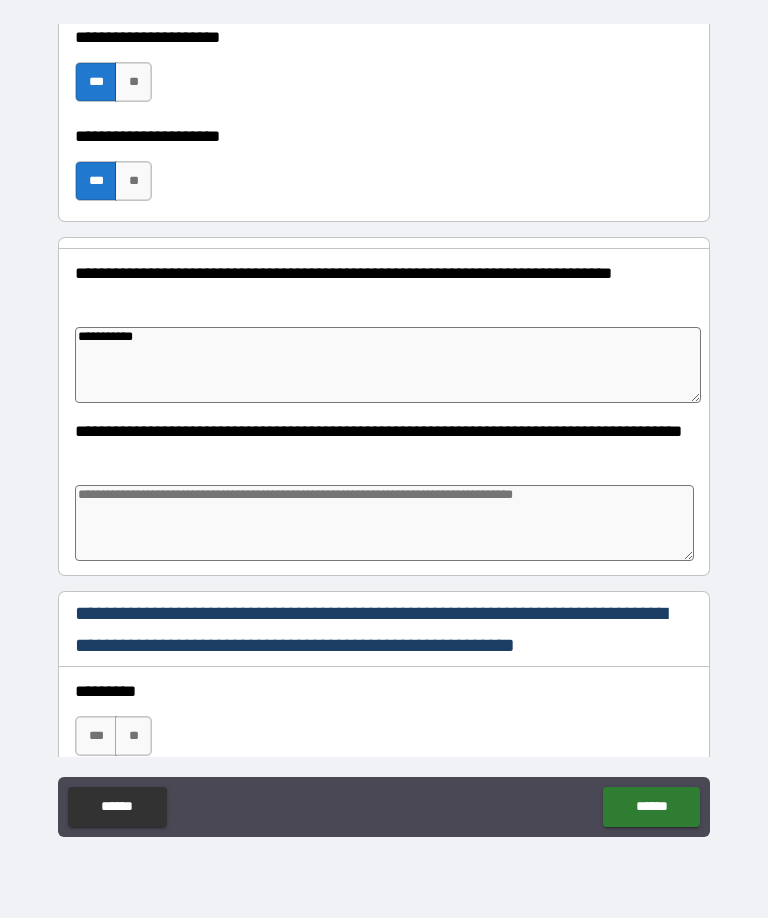 type on "**********" 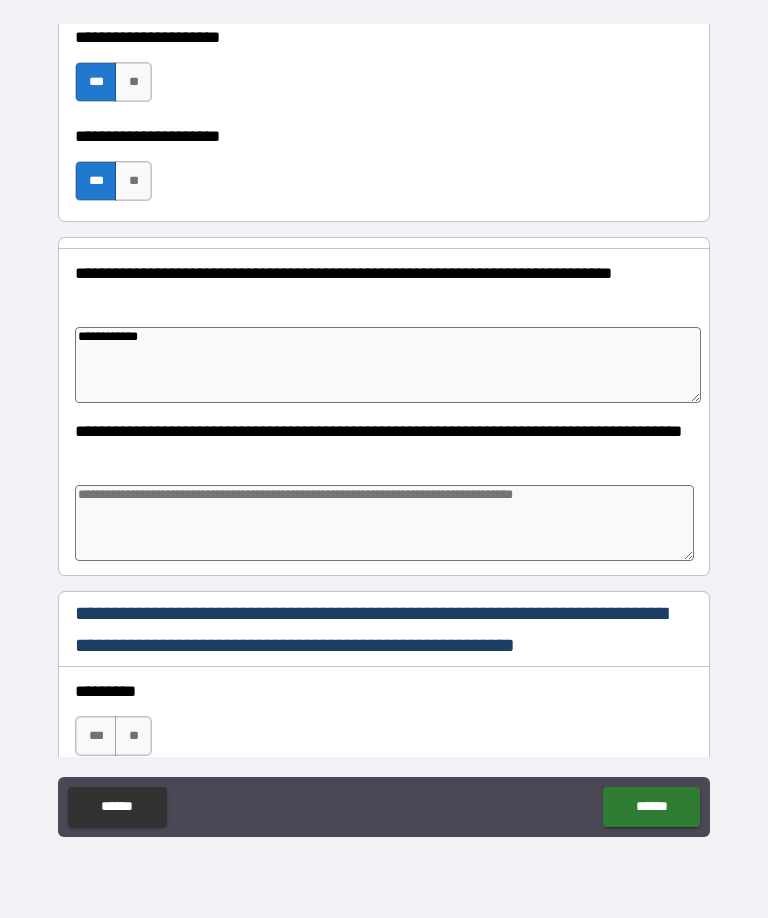 type on "*" 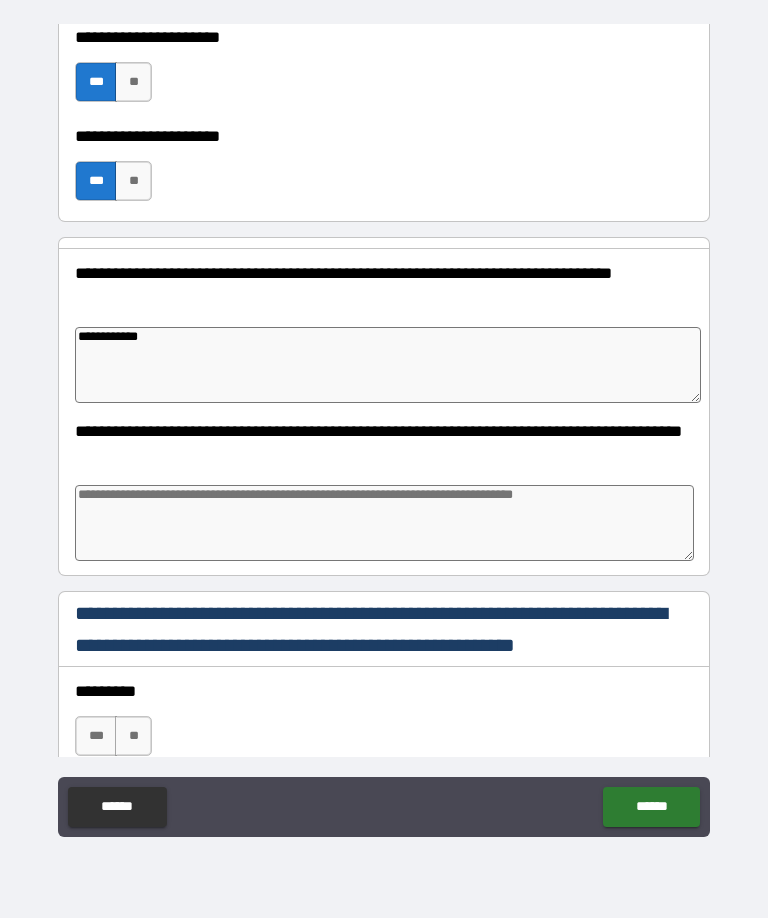 type on "**********" 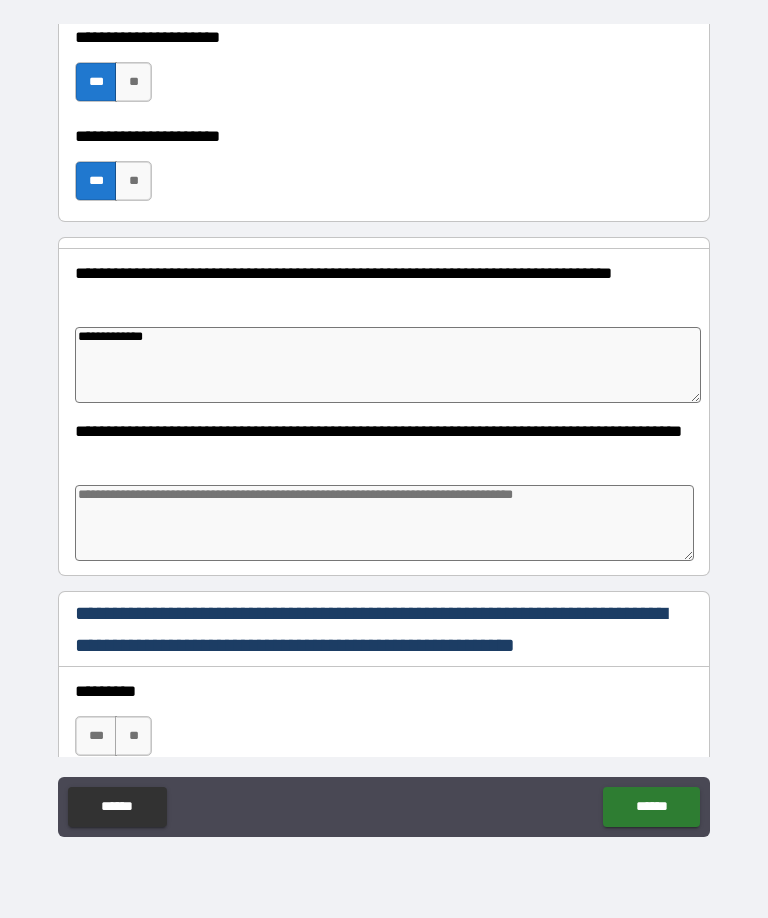 type on "*" 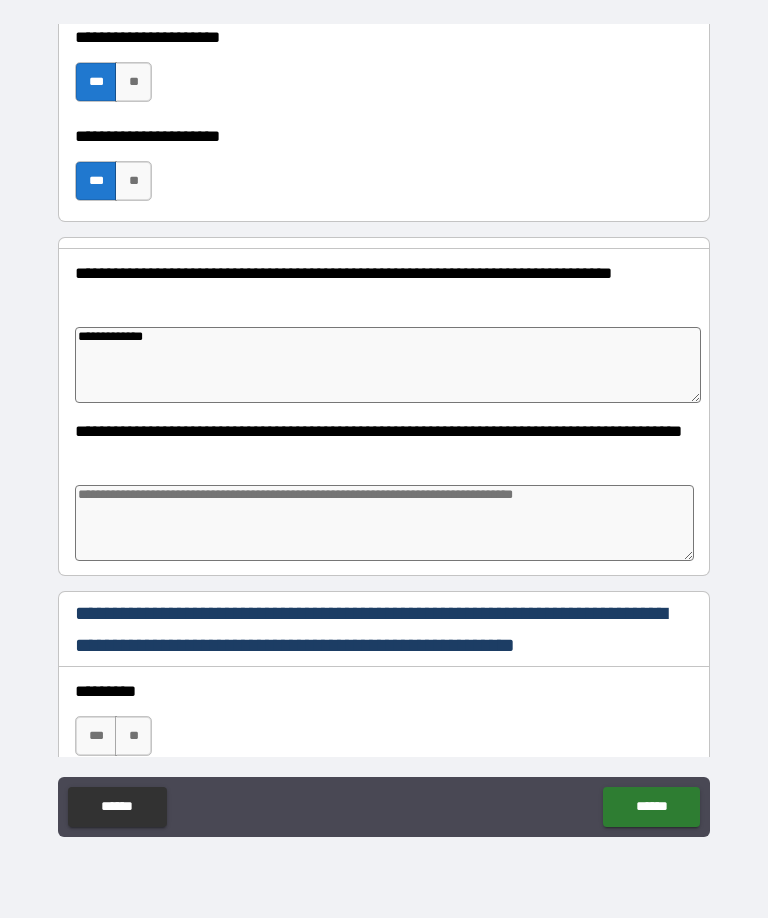 type on "*" 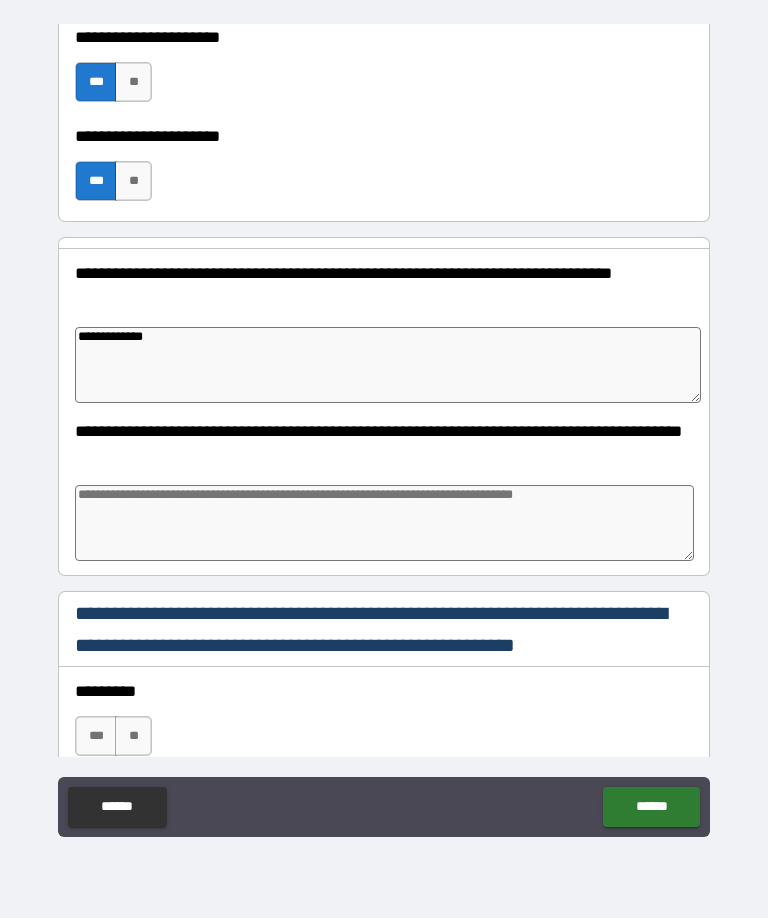 type on "*" 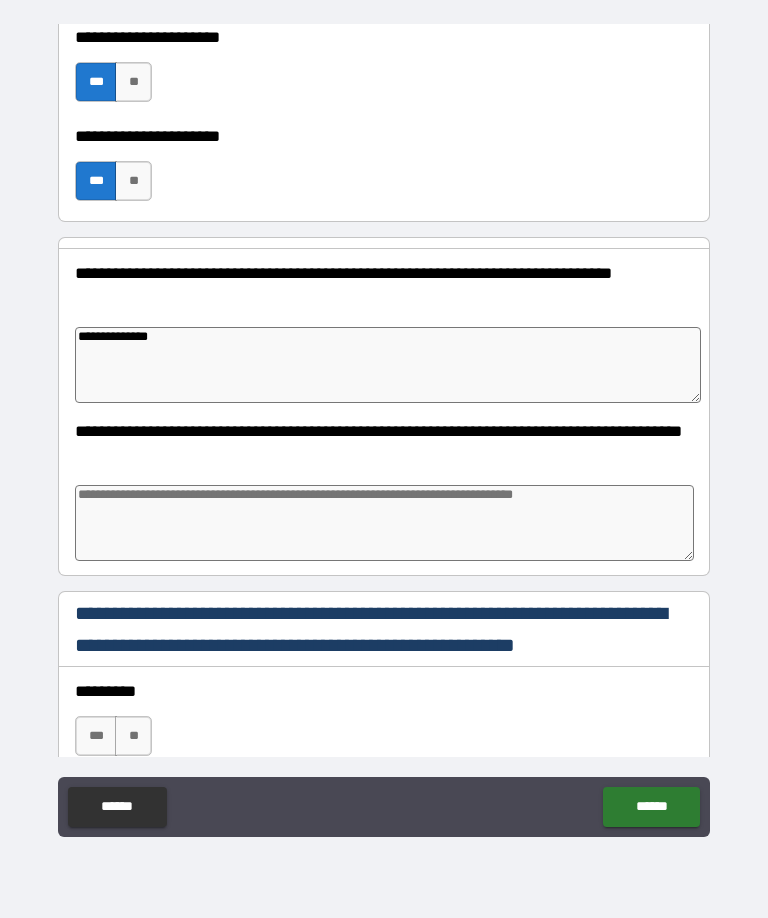 type on "*" 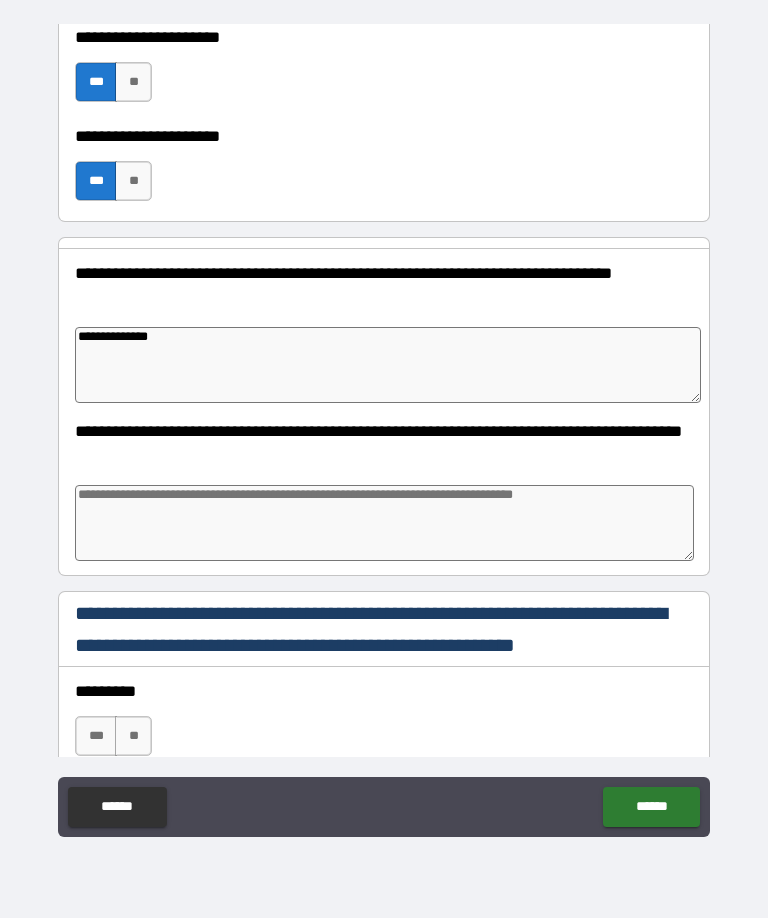 type on "**********" 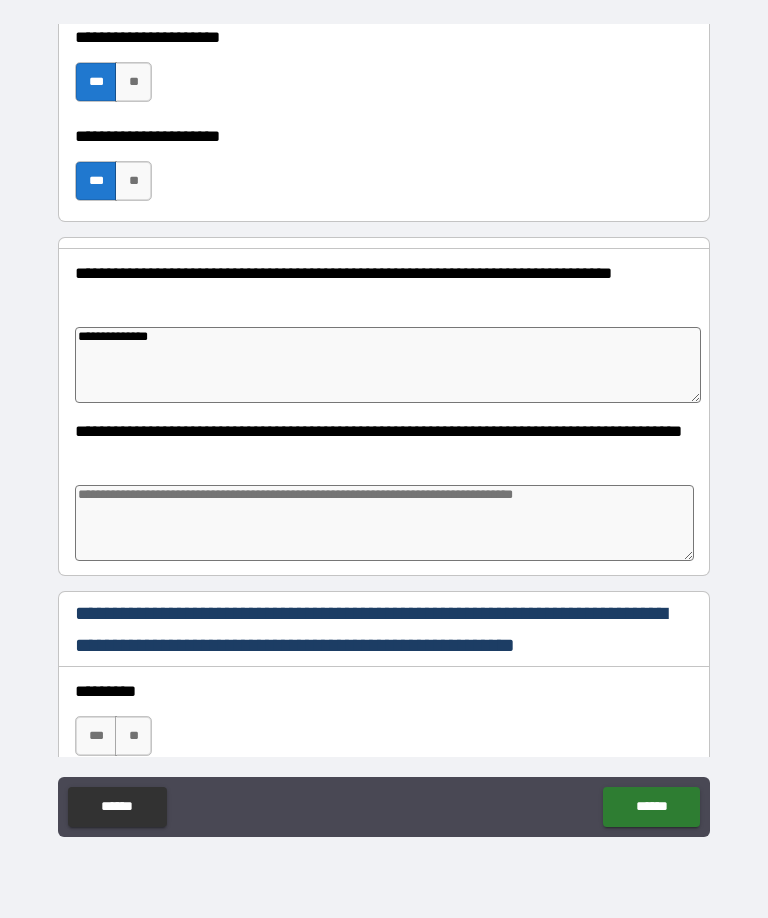 type on "*" 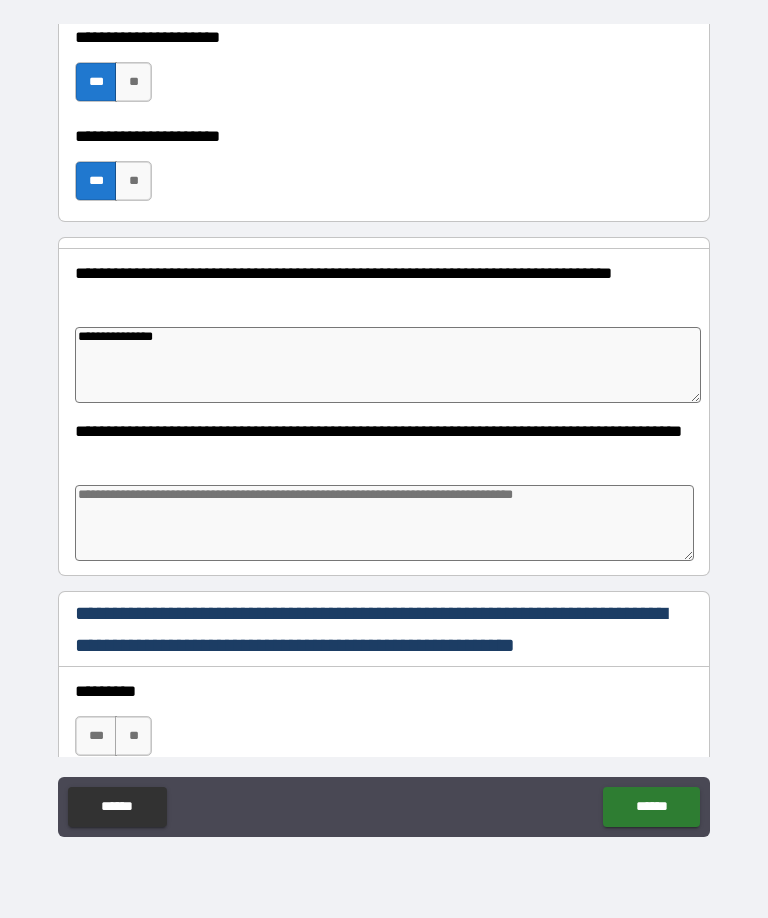 type on "*" 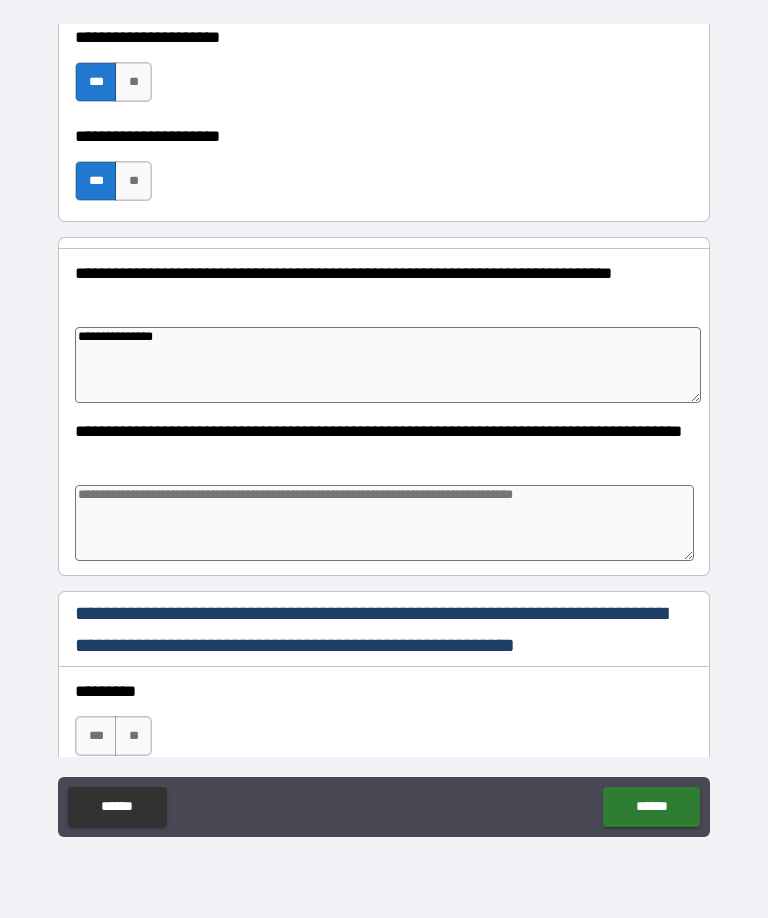 type on "*" 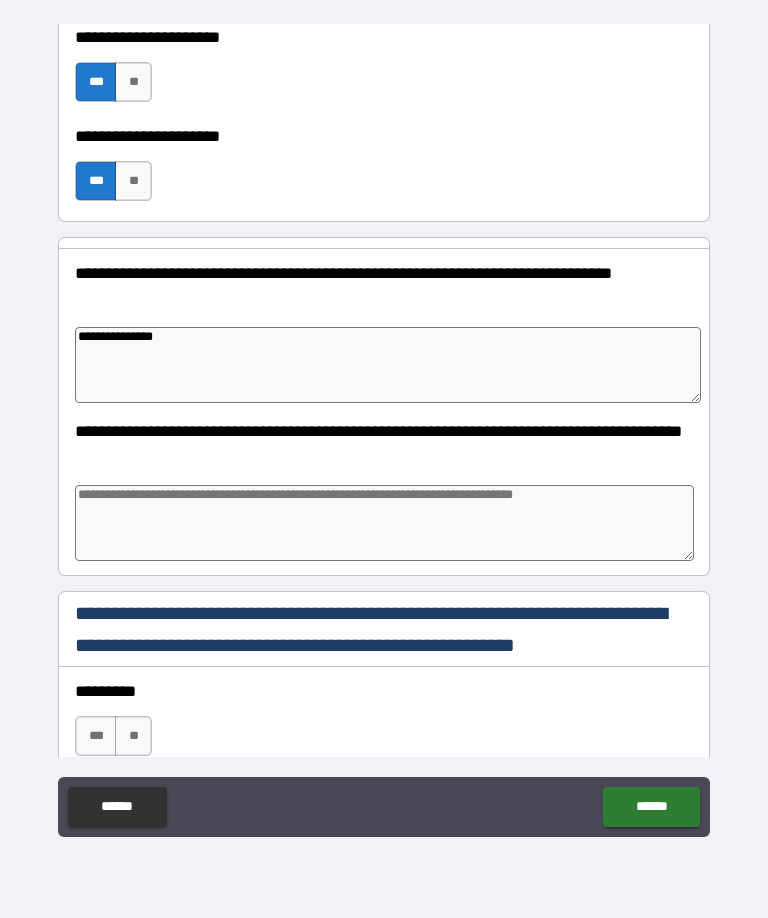type on "**********" 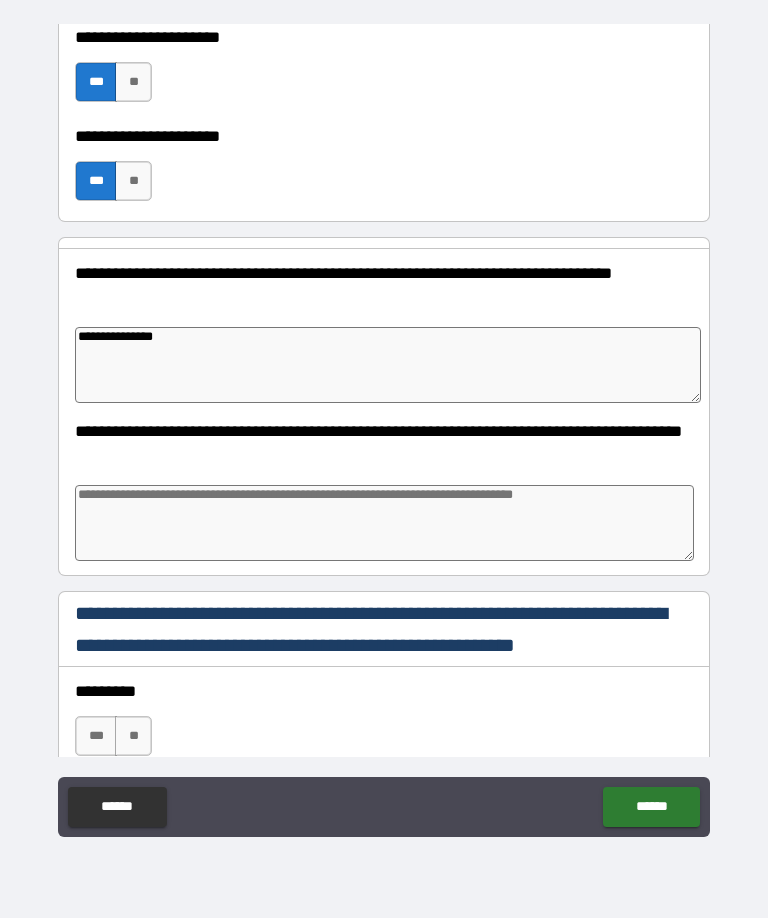 click at bounding box center (384, 523) 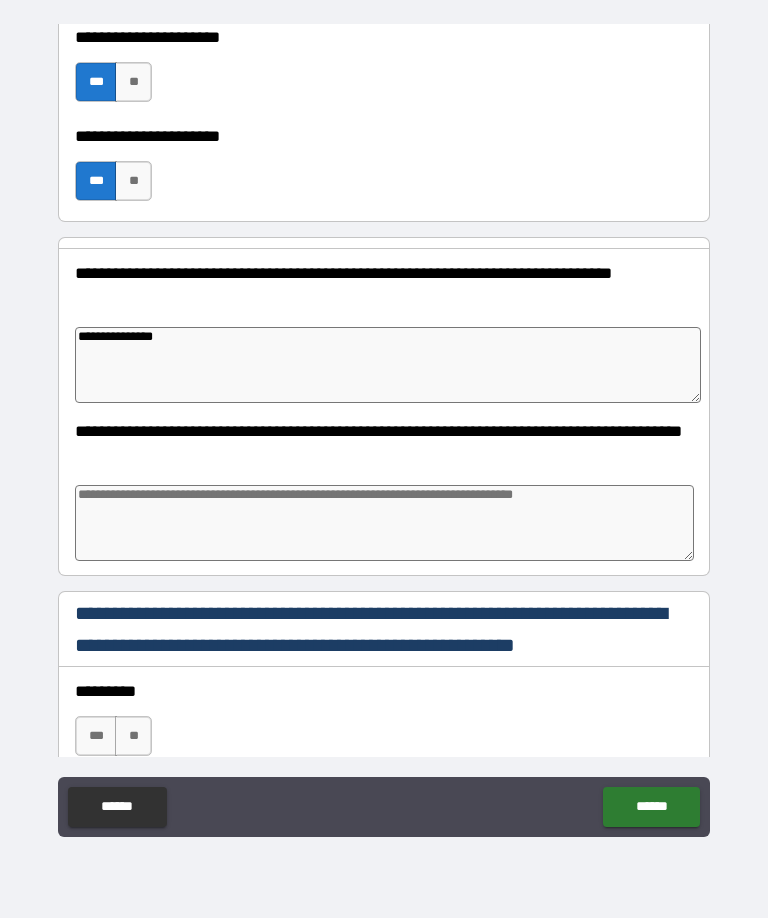 type on "*" 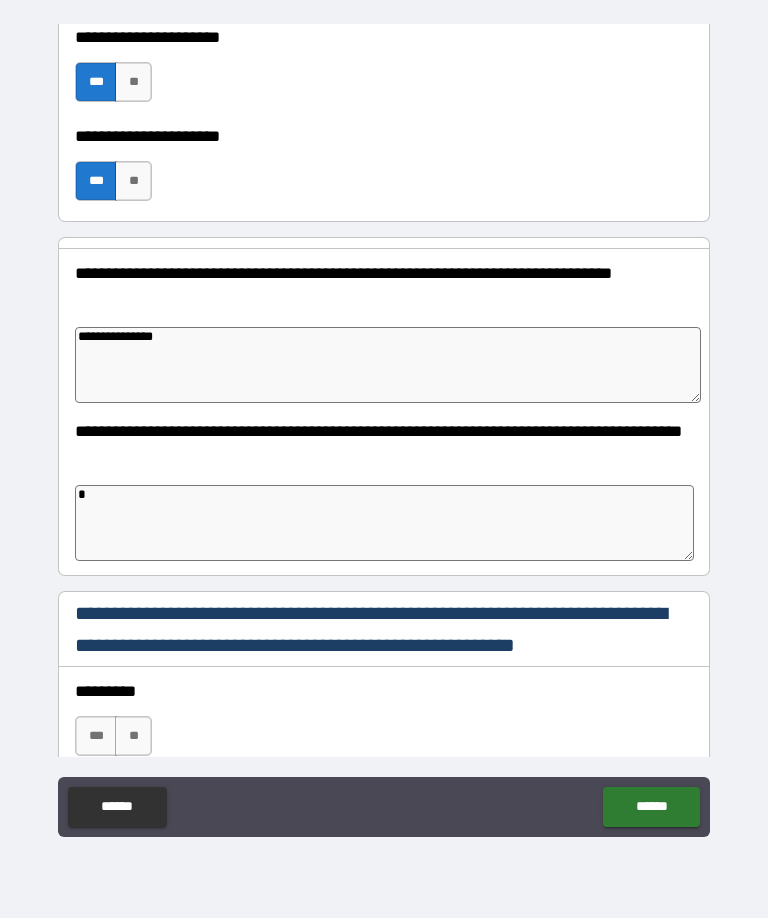 type on "*" 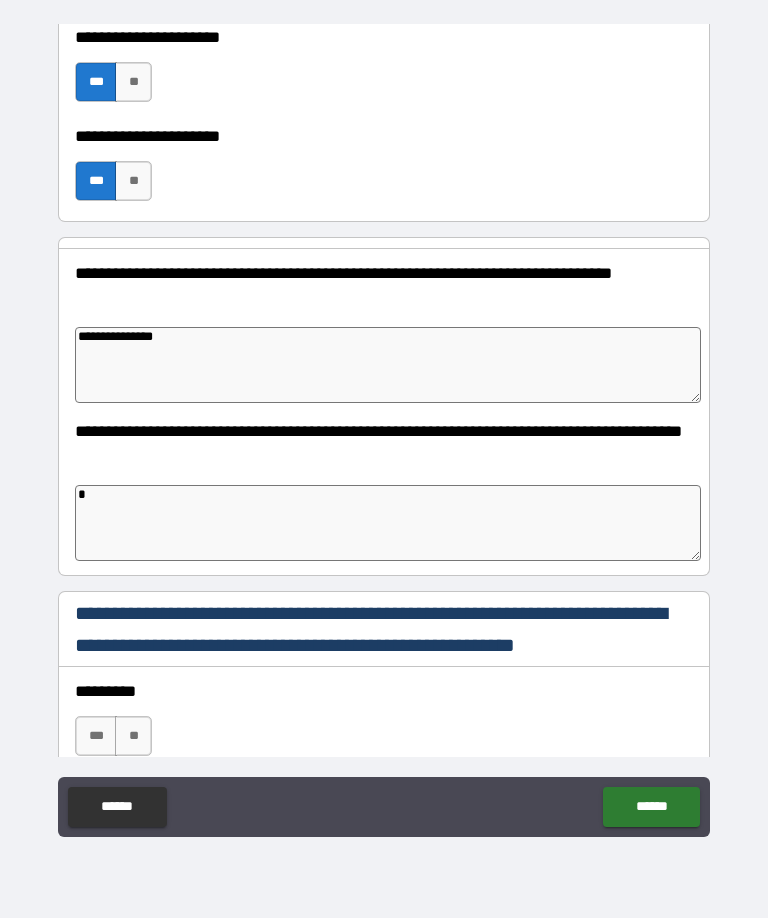type on "*" 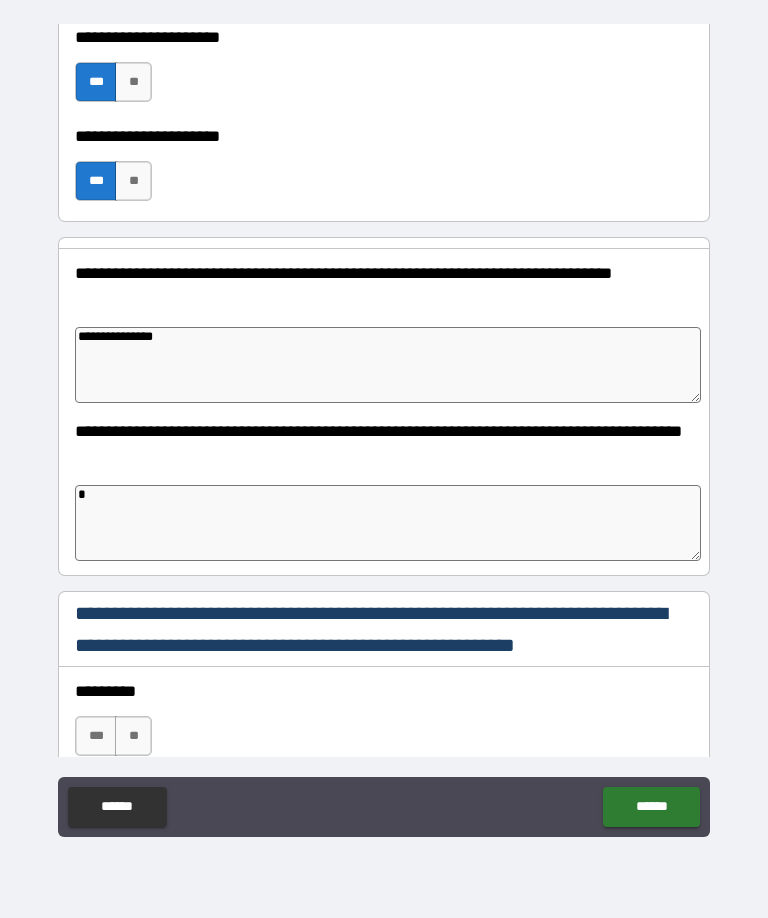 type on "*" 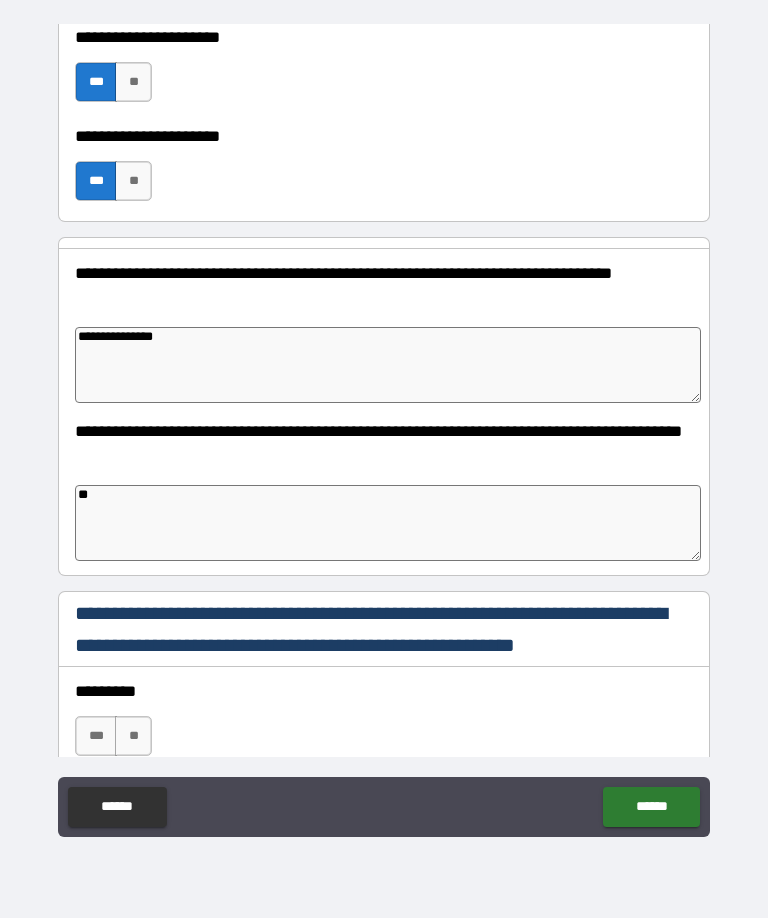 type on "*" 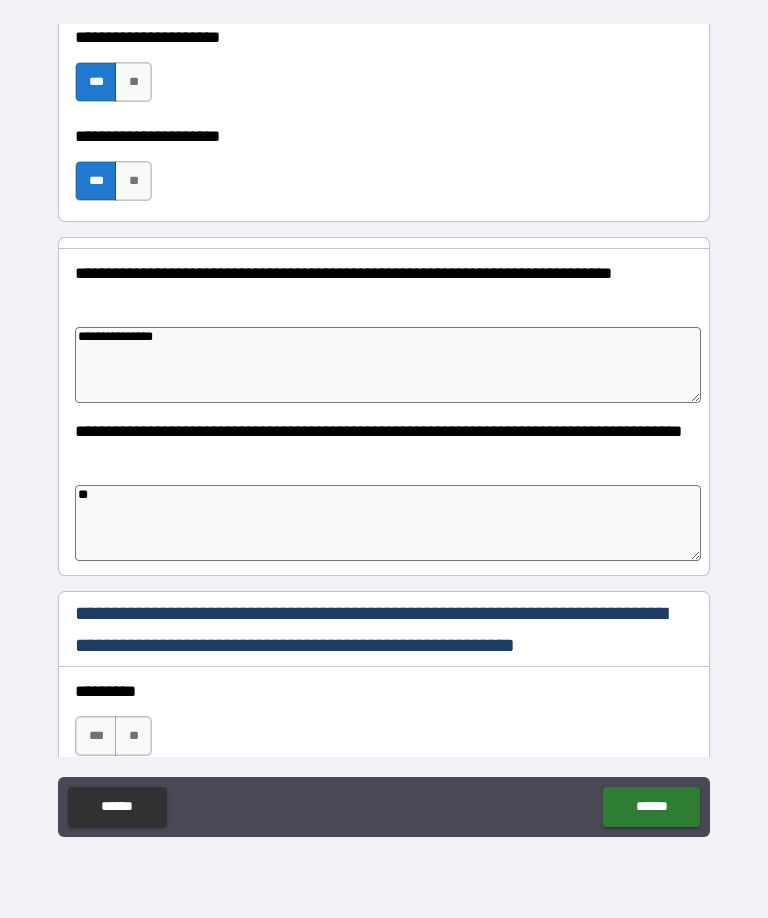 type on "*" 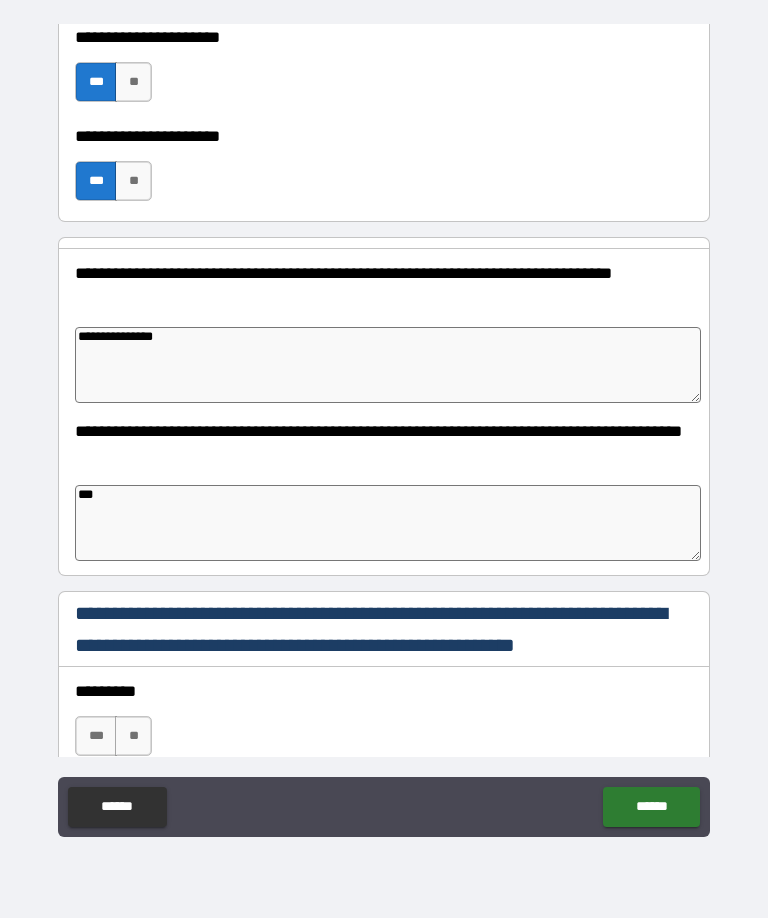 type on "*" 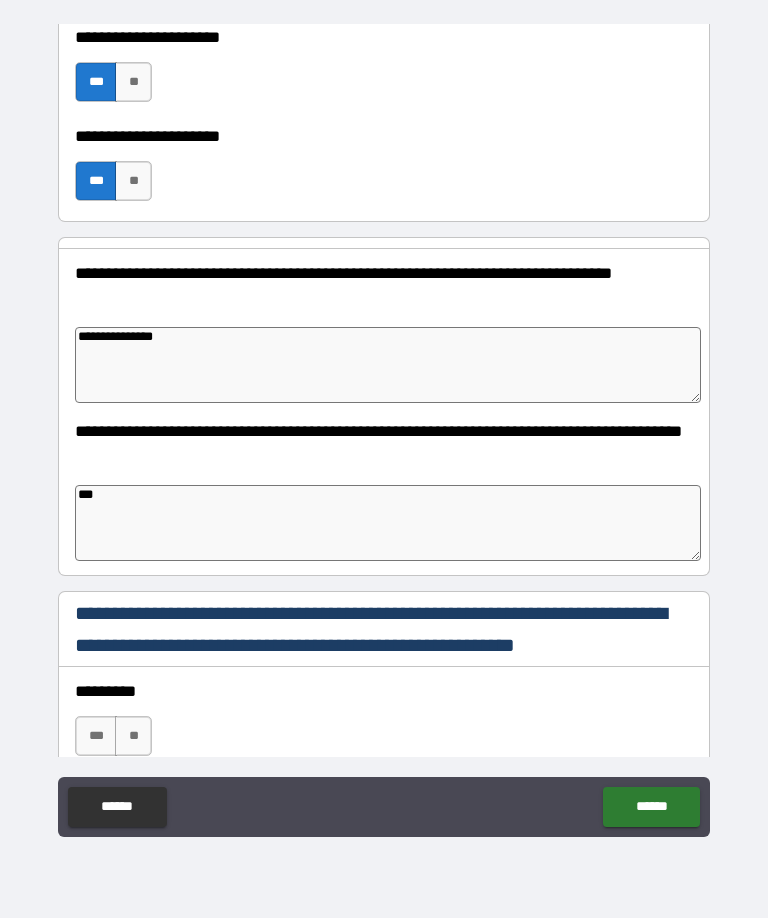 type on "*" 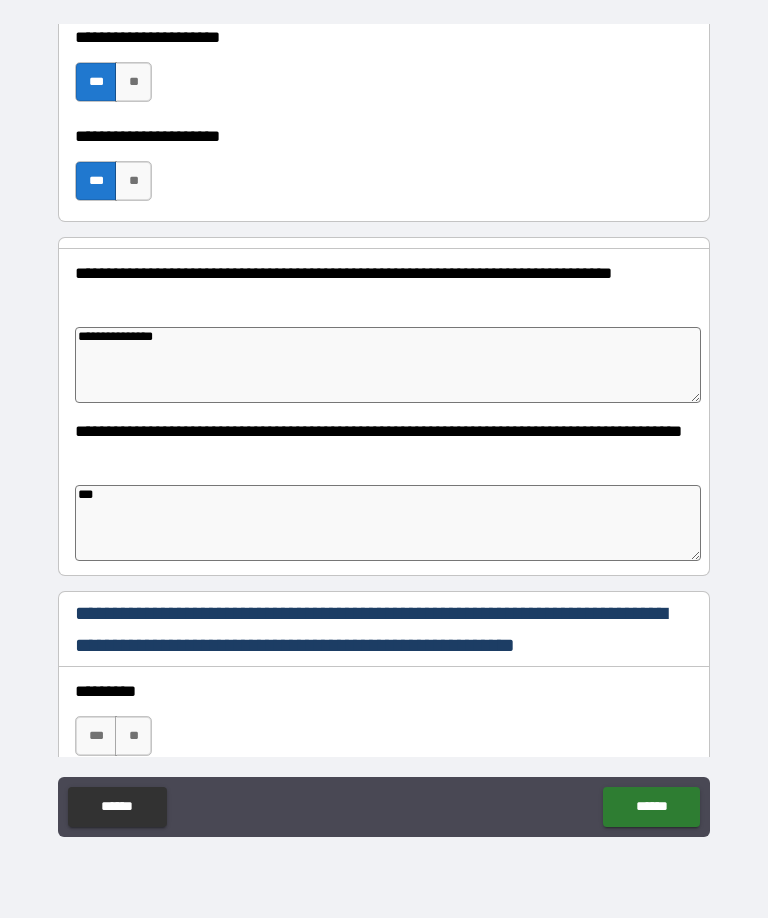 type on "*" 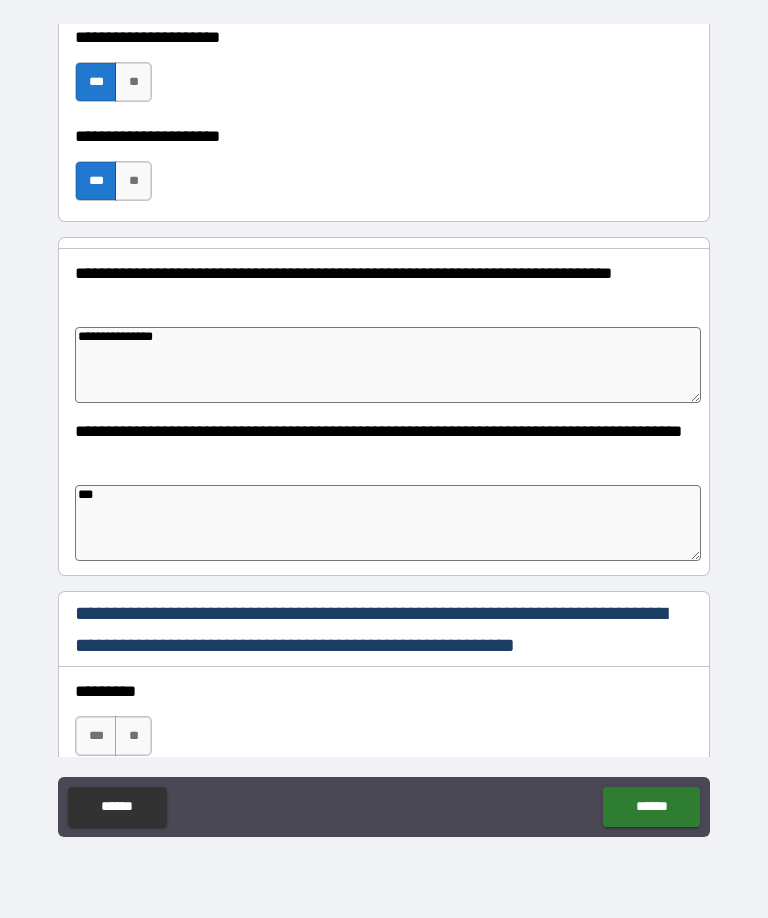type on "****" 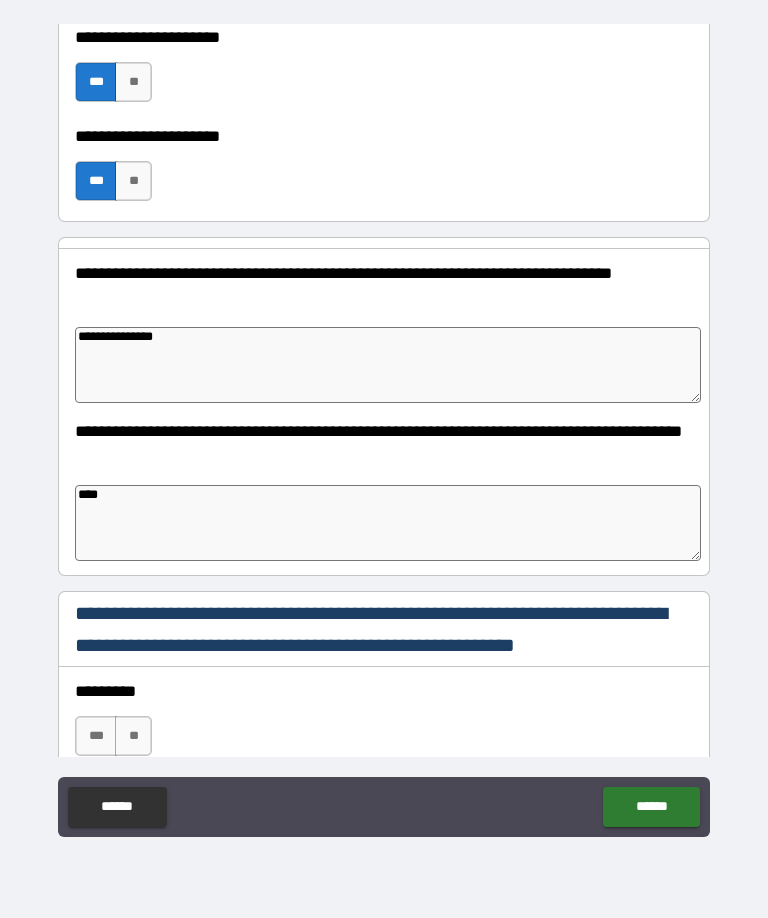 type on "*" 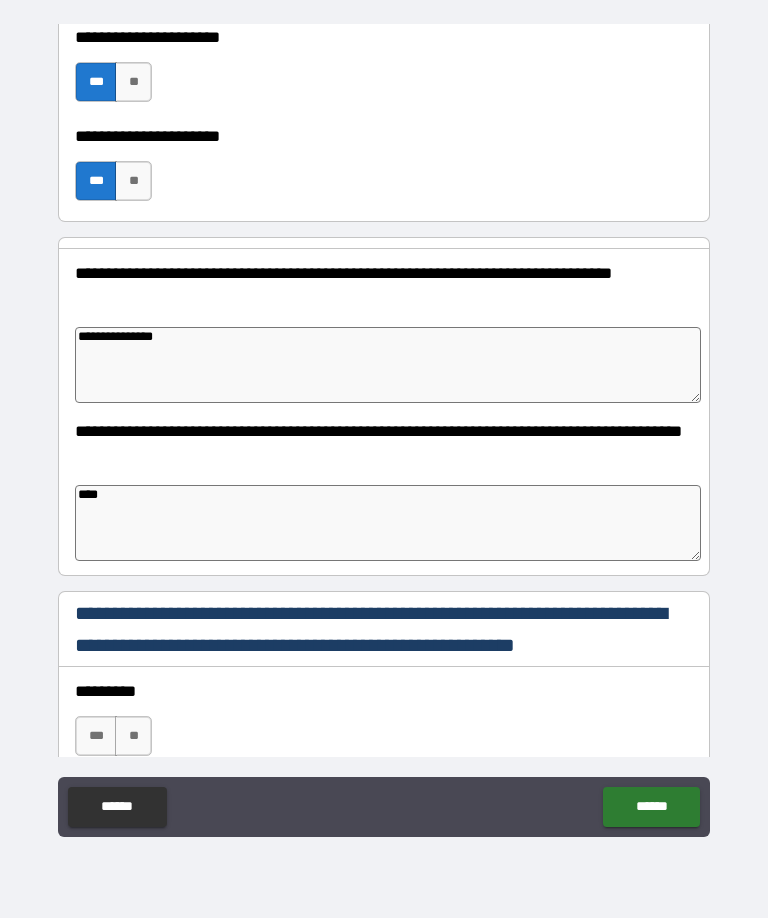 type on "*" 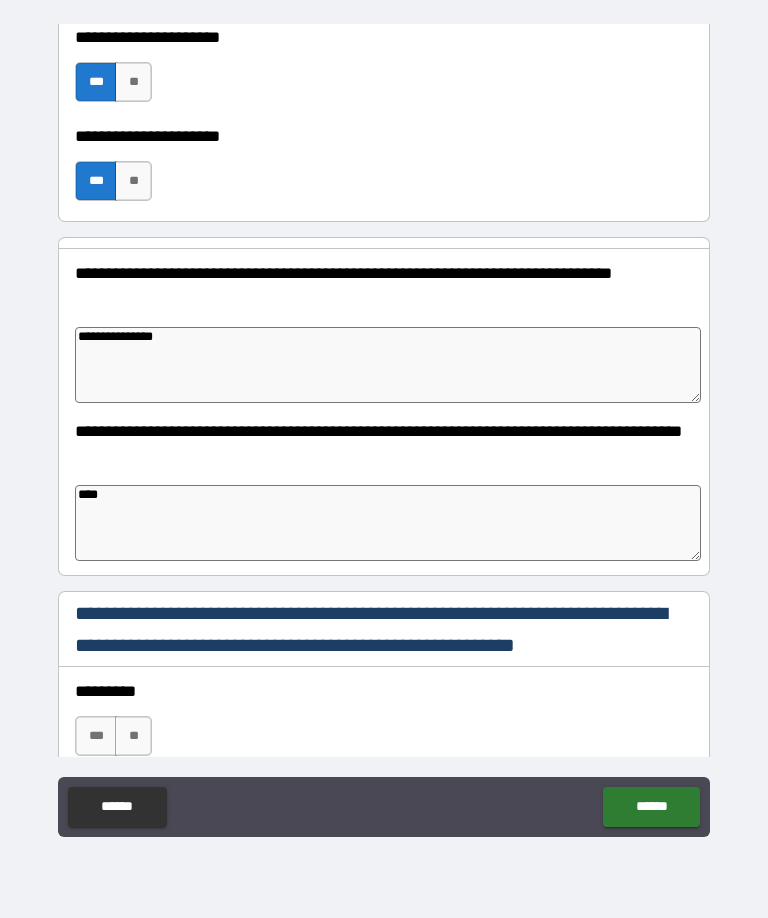 type on "*" 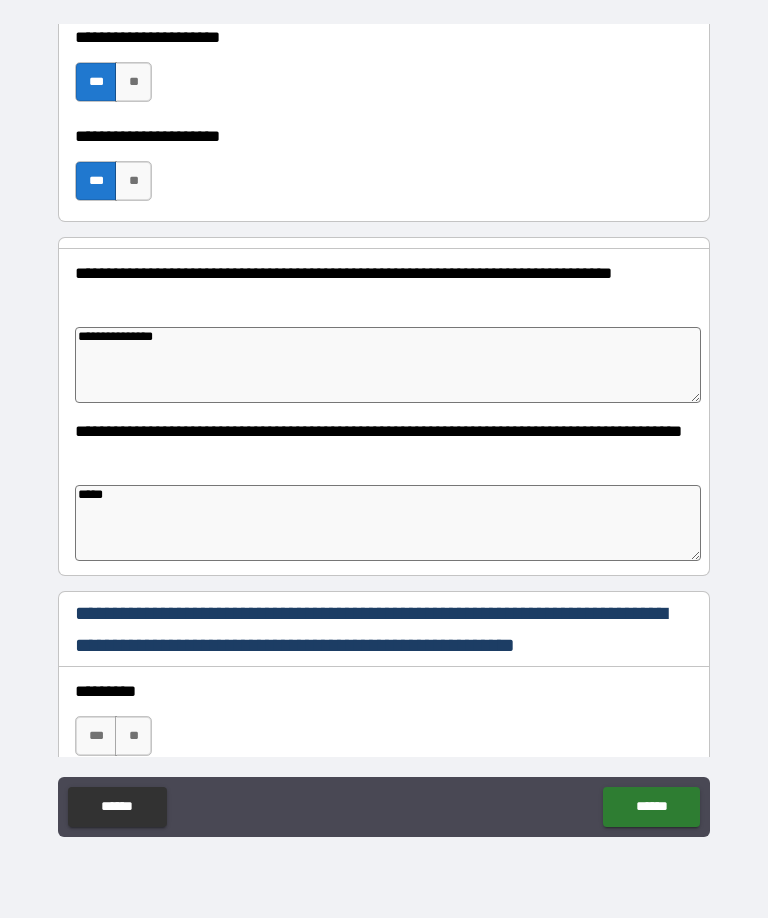type on "*" 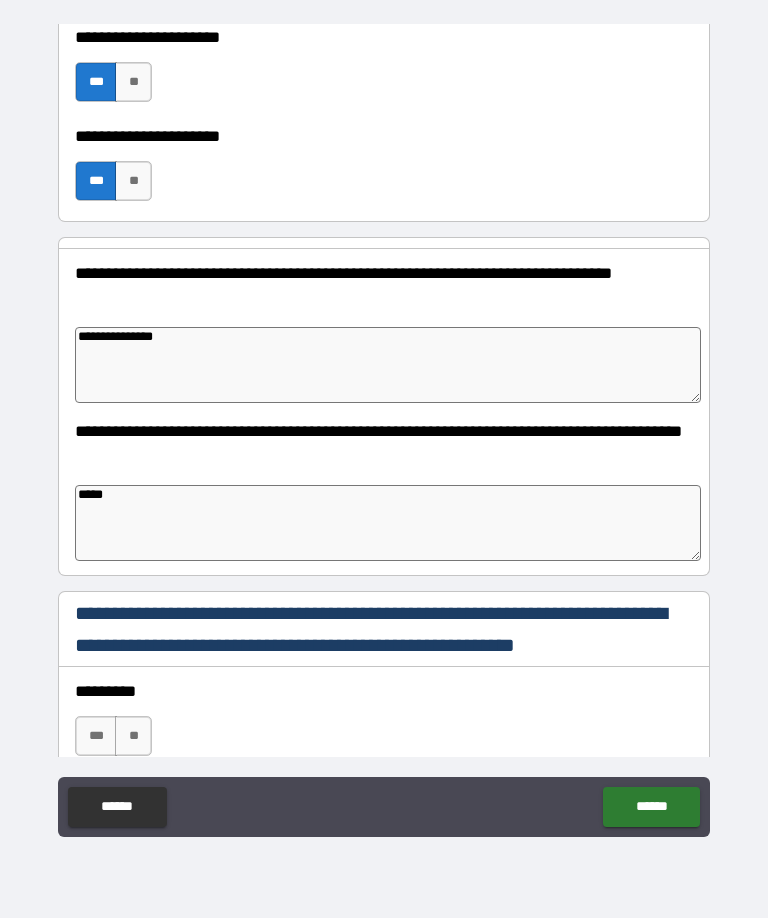 type on "*" 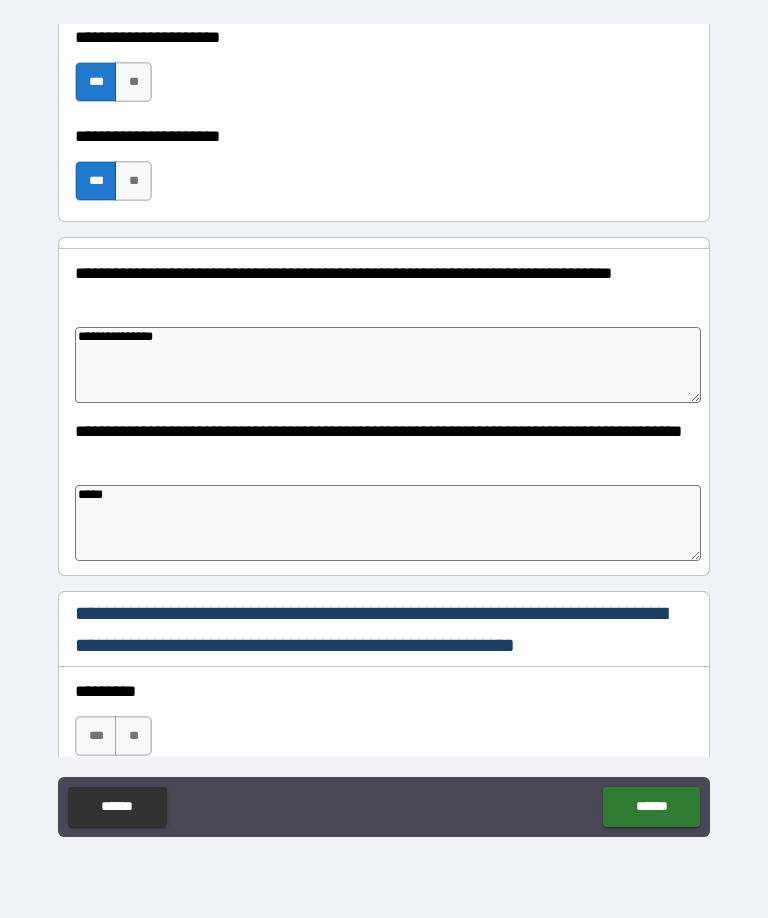 type on "*" 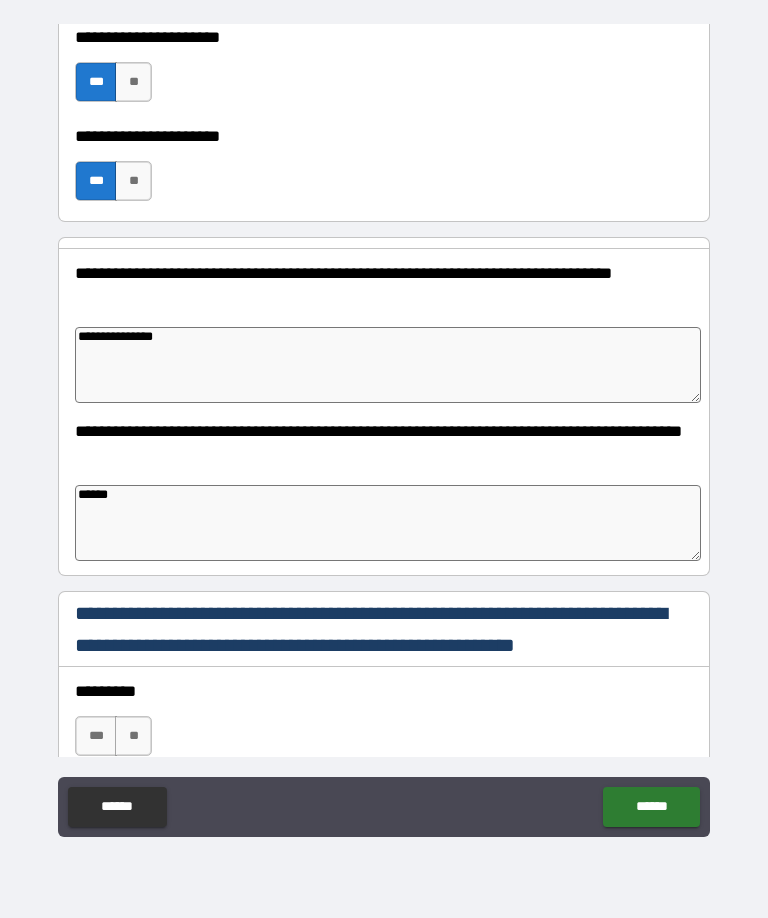 type on "*" 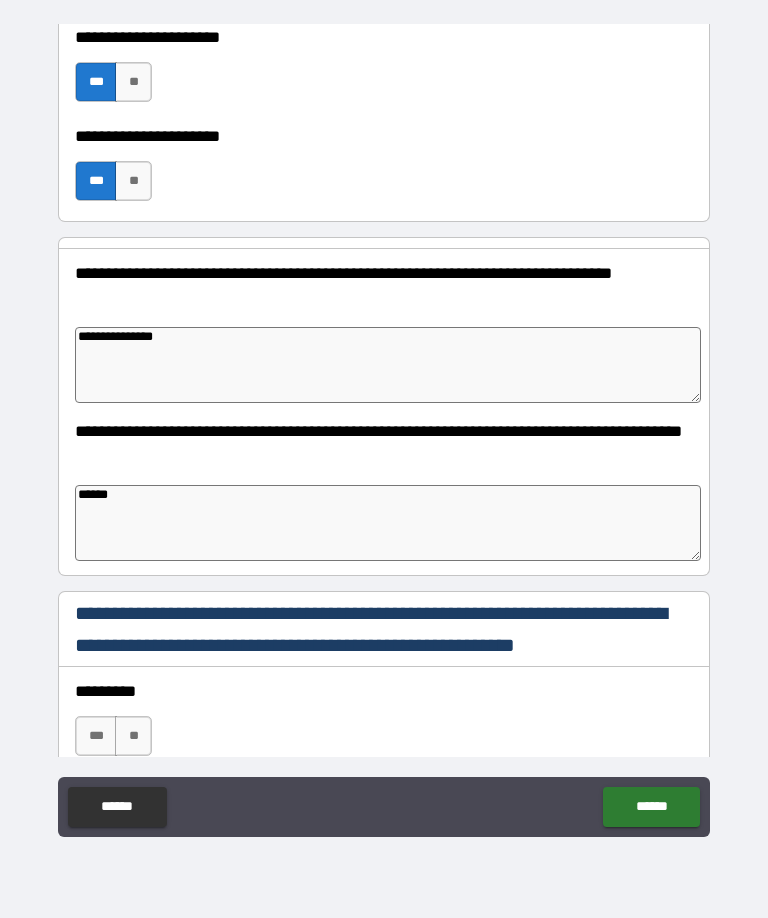 type on "*******" 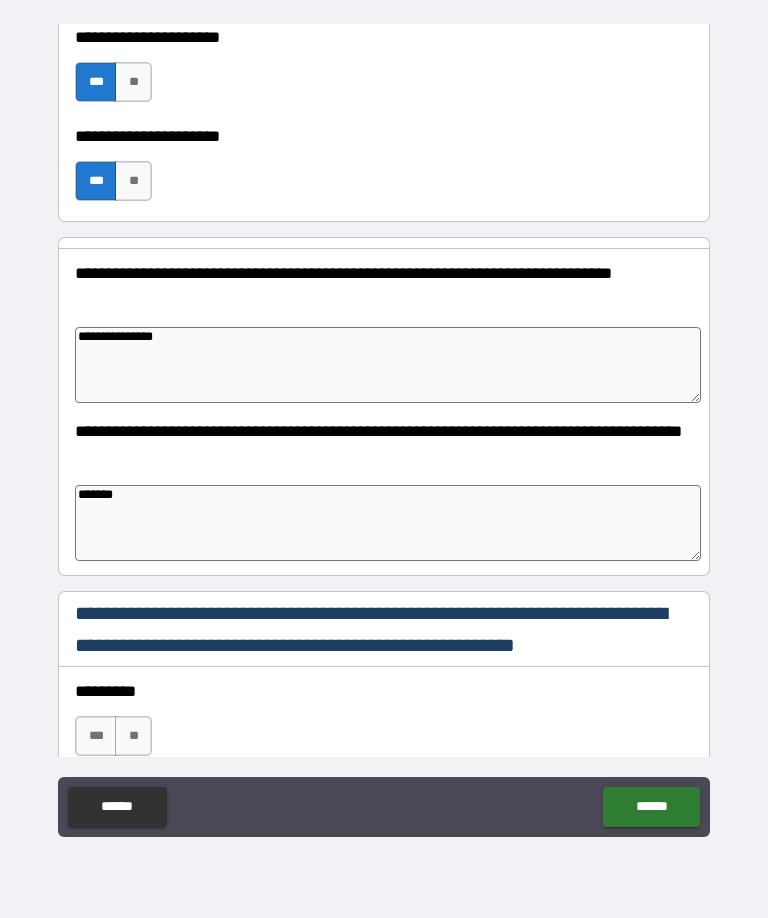 type on "*" 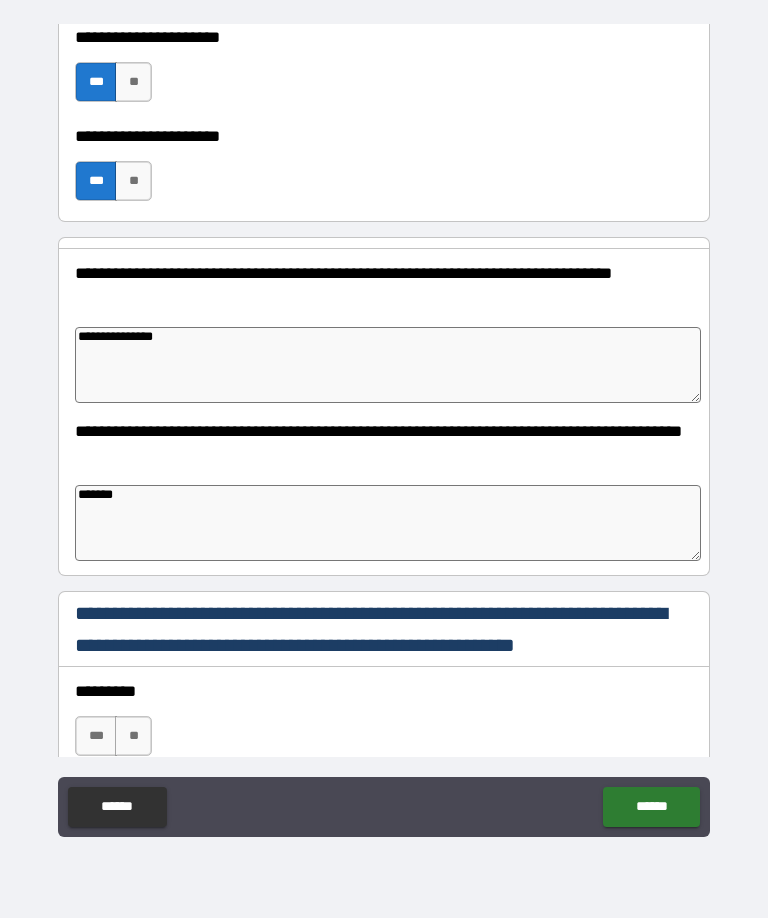 type on "*" 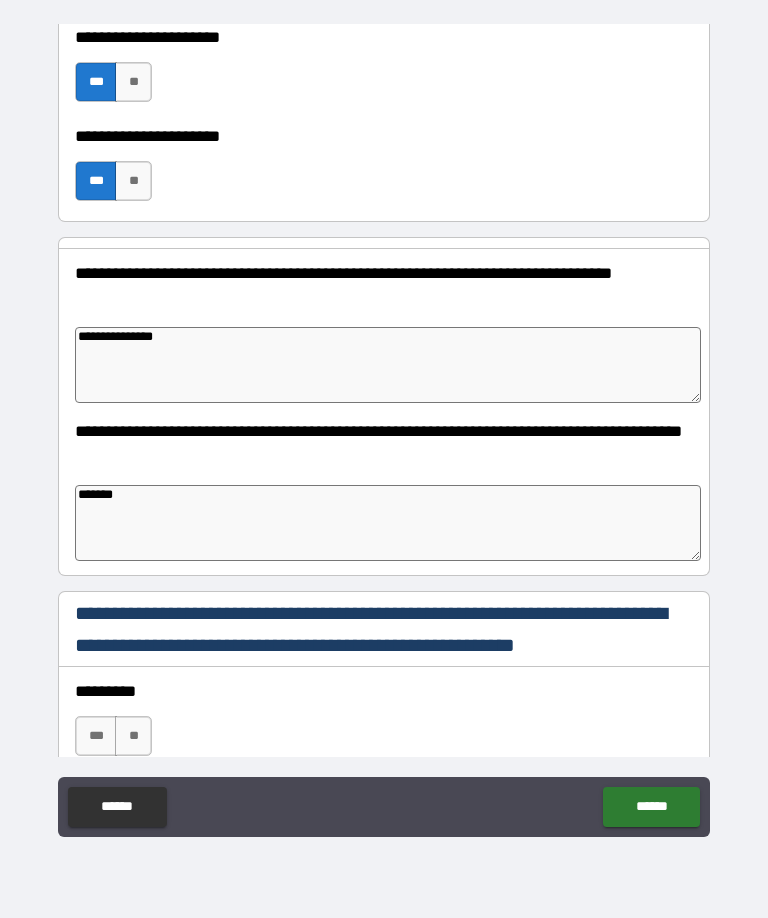 type on "*" 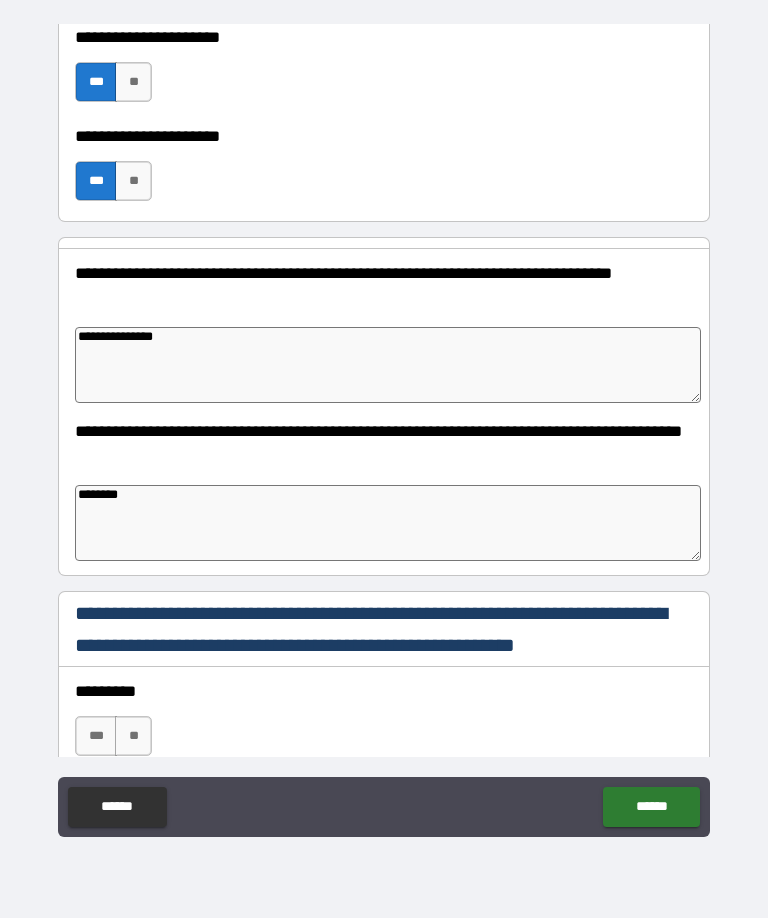 type on "*" 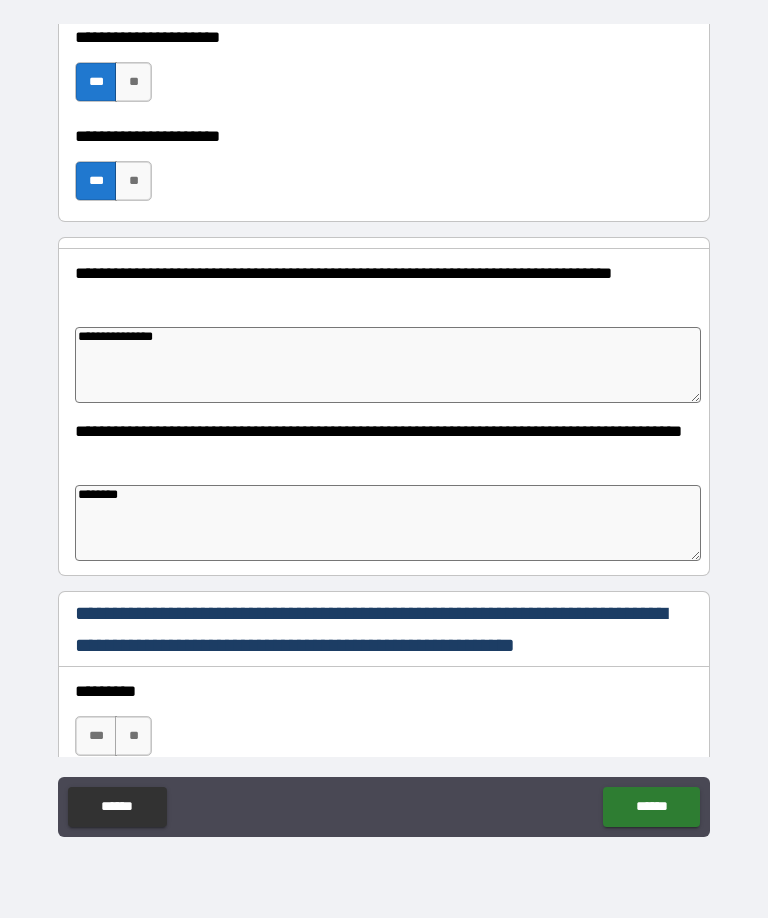 type on "*" 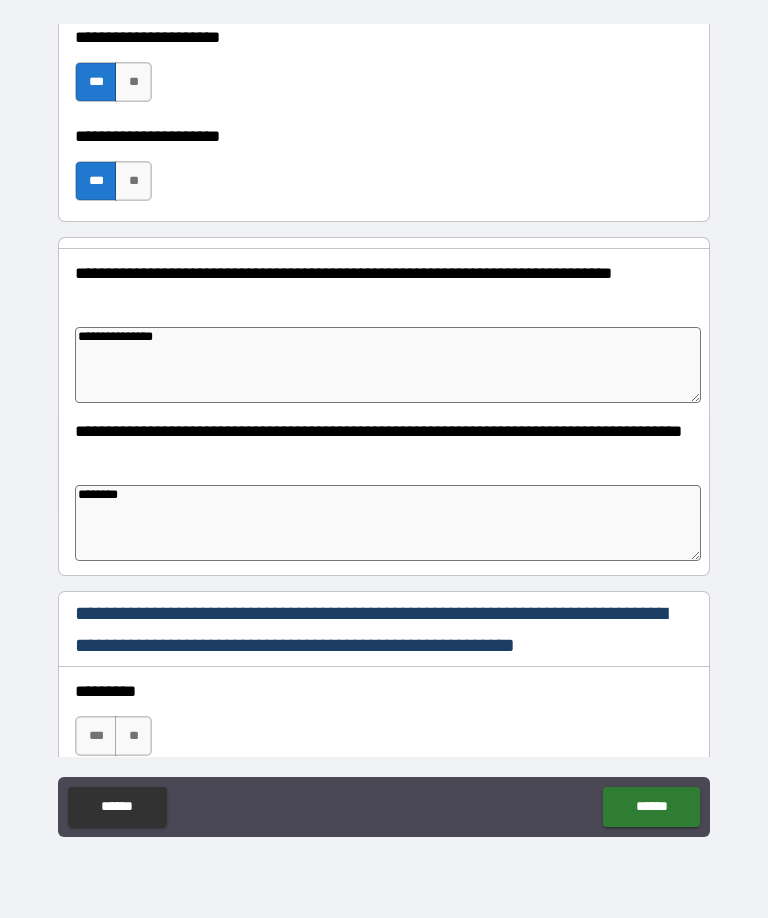 type on "*" 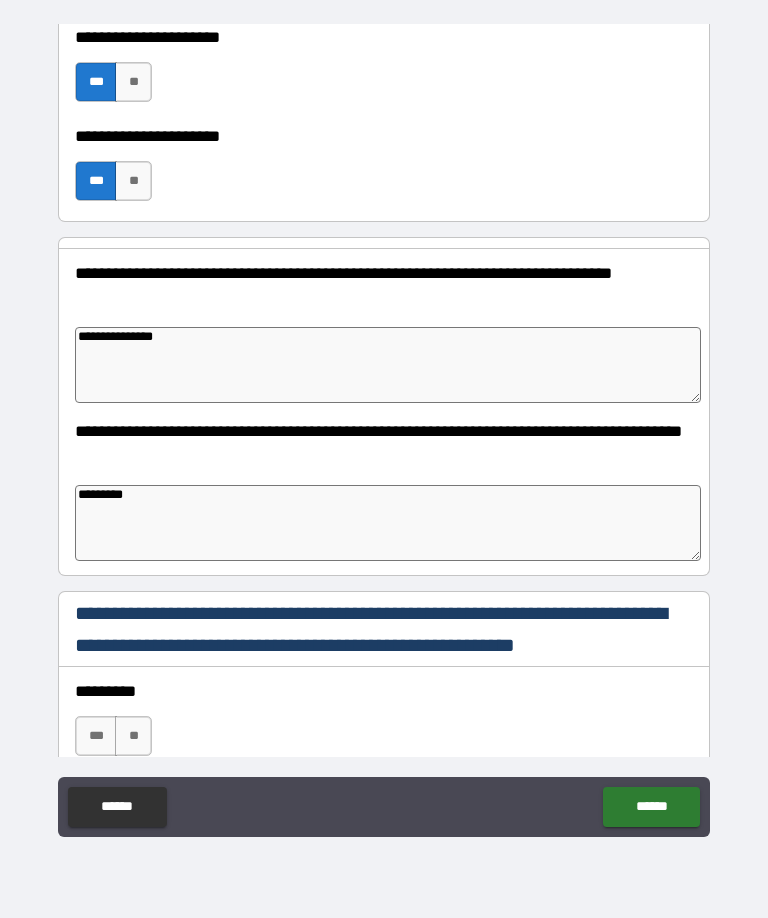 type on "*" 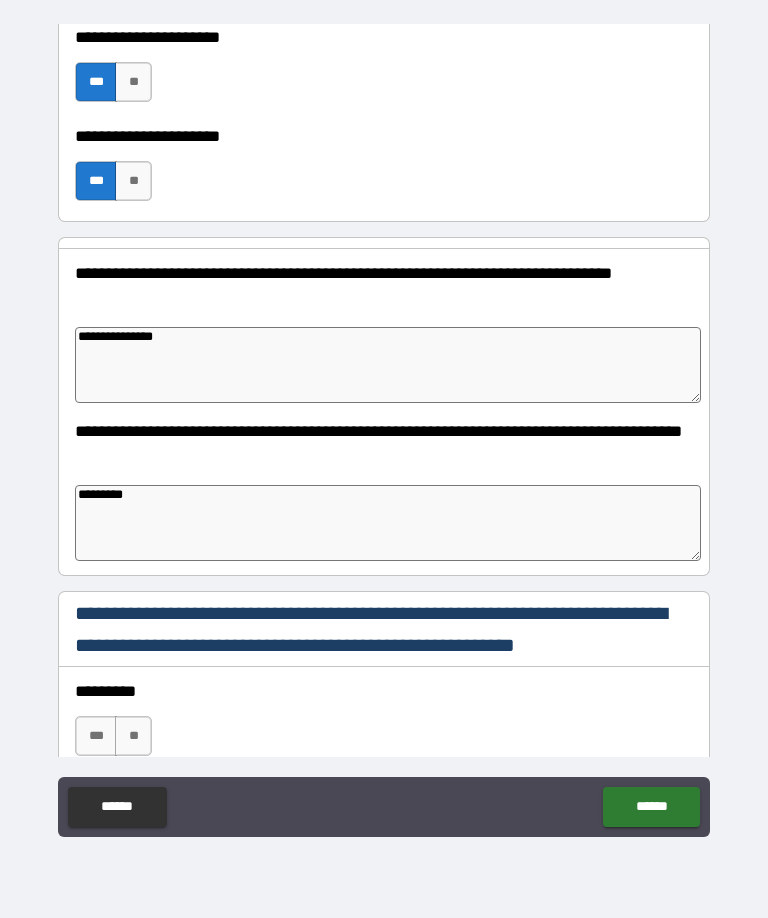 type on "**********" 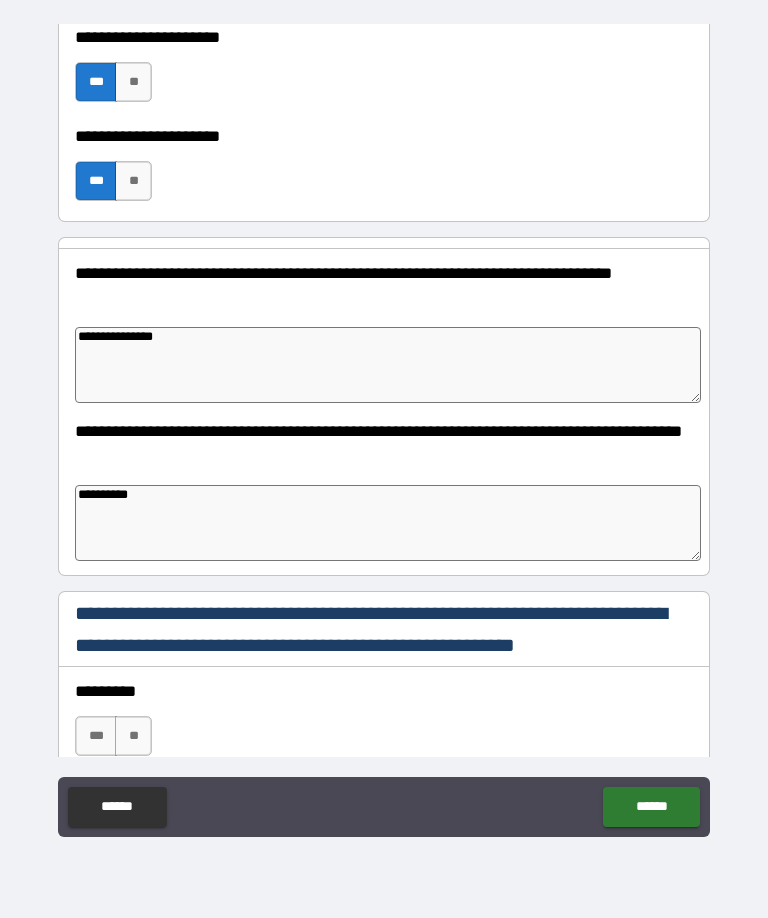 type on "*" 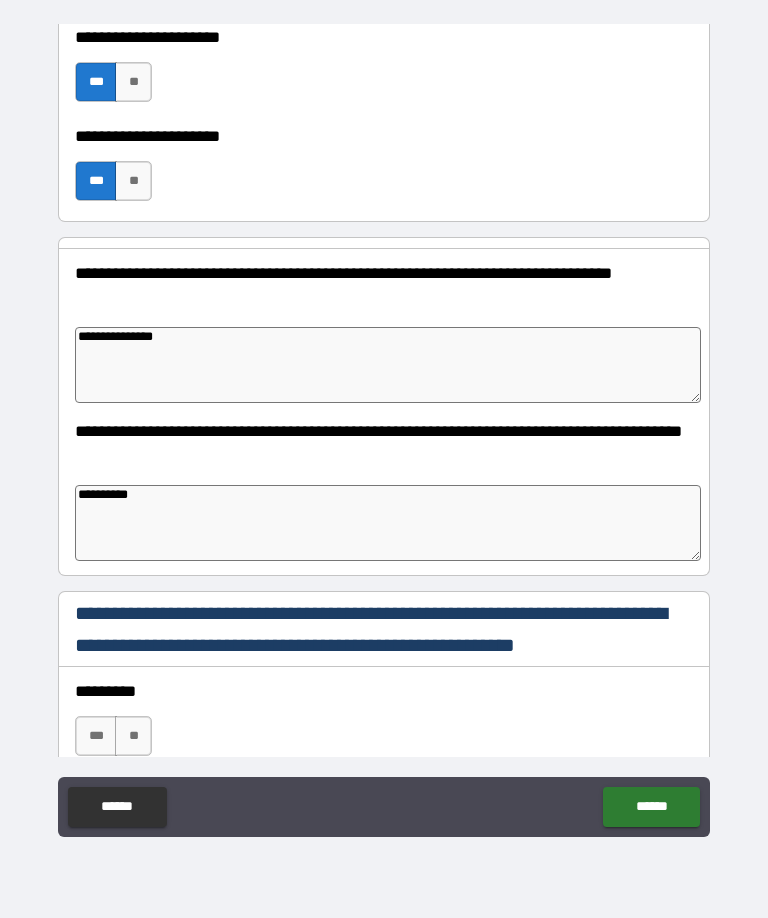 type on "*" 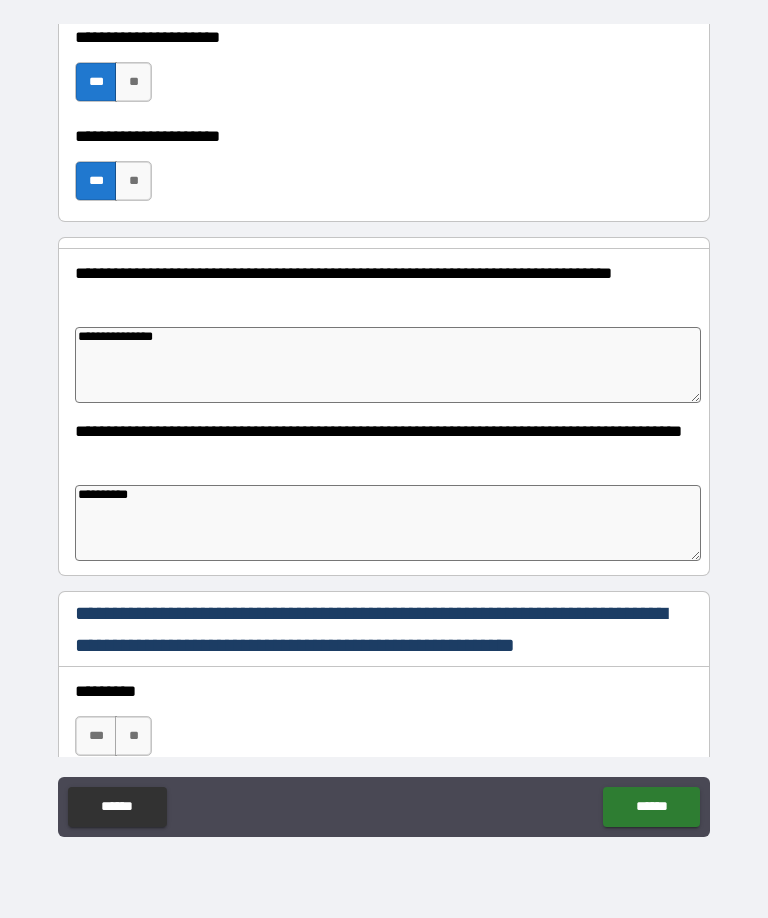 type on "*" 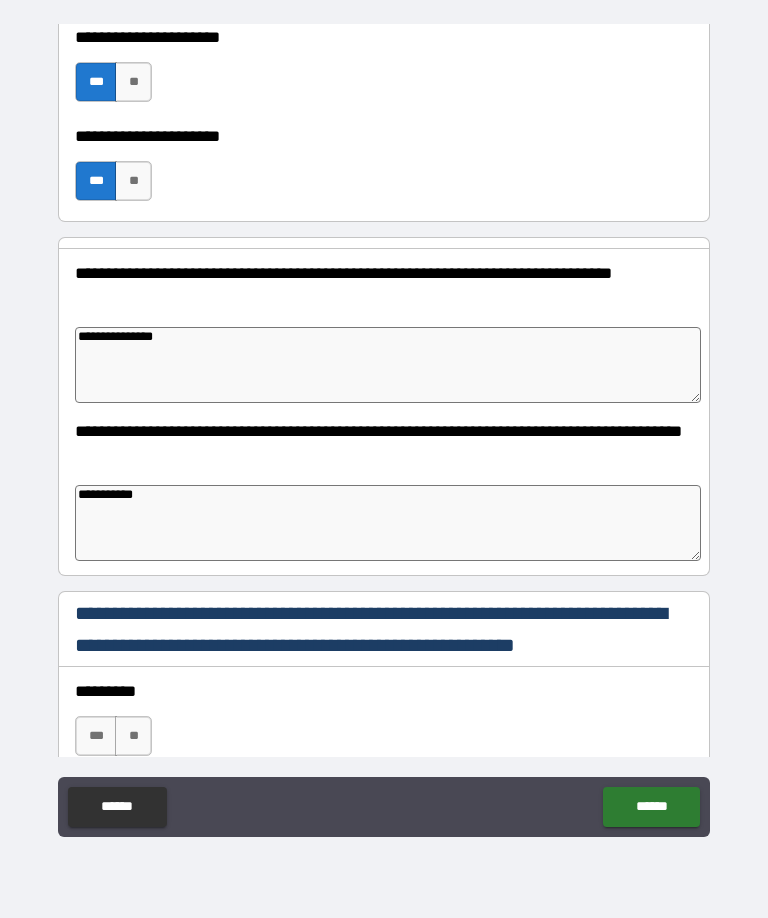 type on "*" 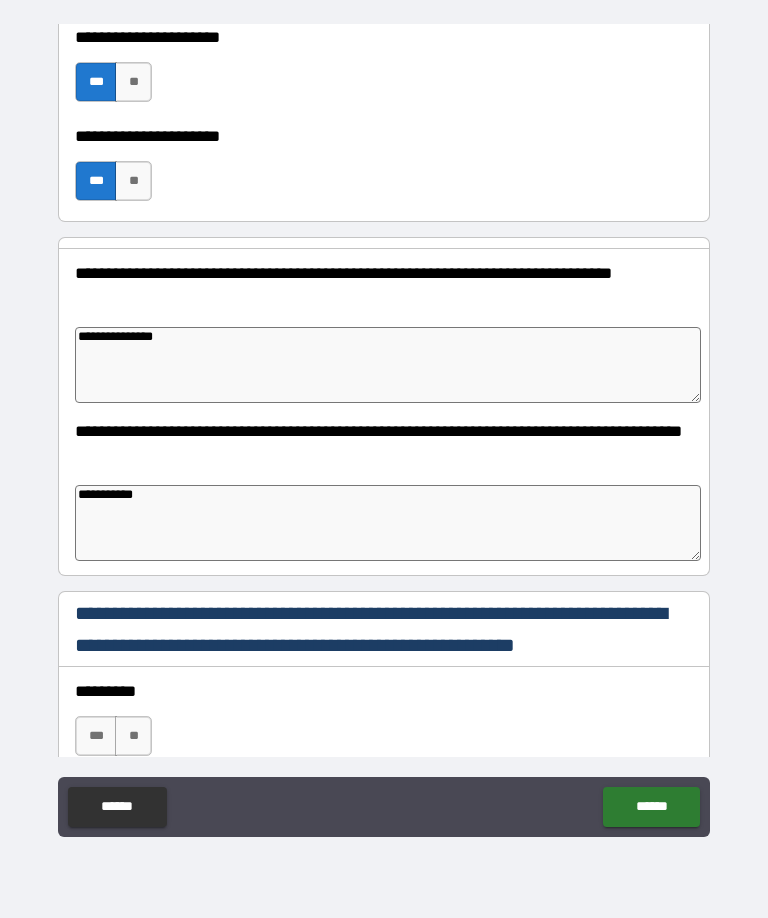 type on "*" 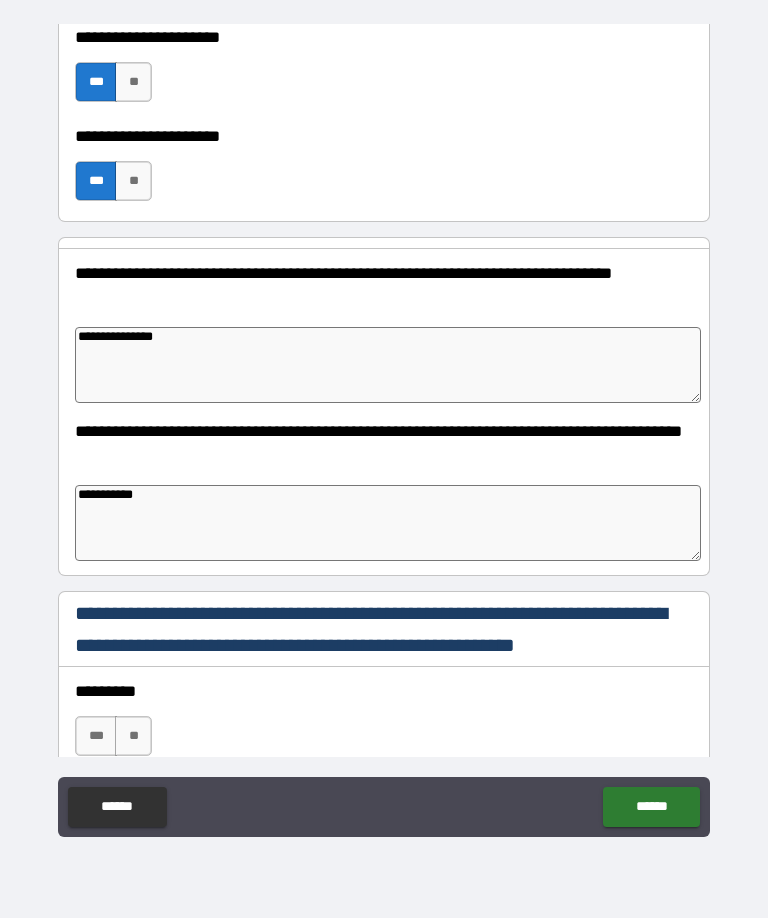type on "*" 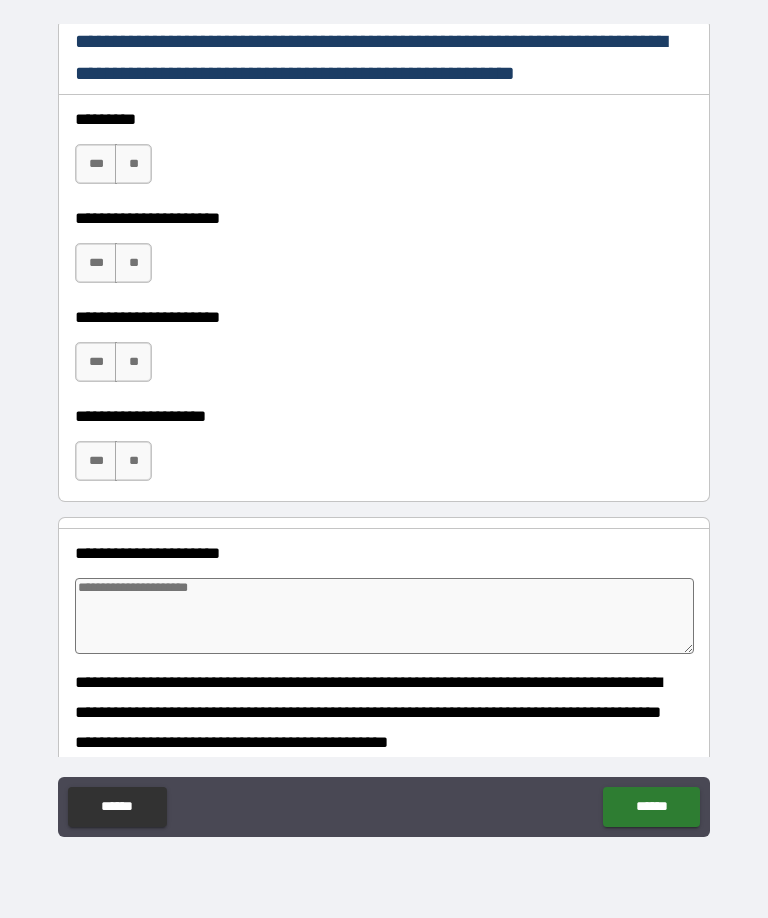scroll, scrollTop: 1472, scrollLeft: 0, axis: vertical 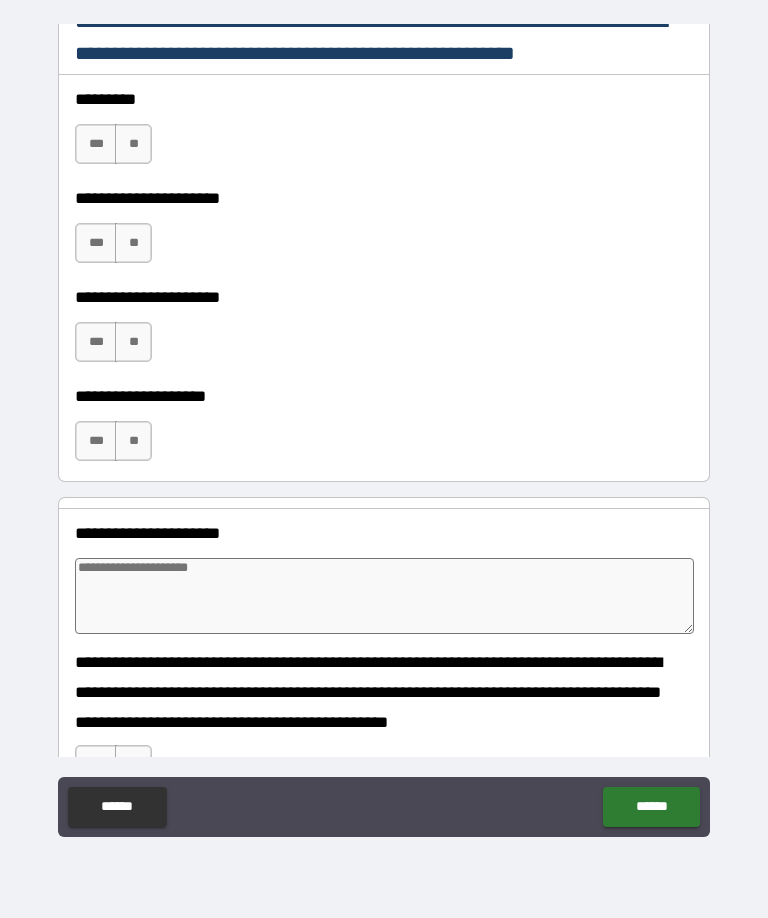 type on "**********" 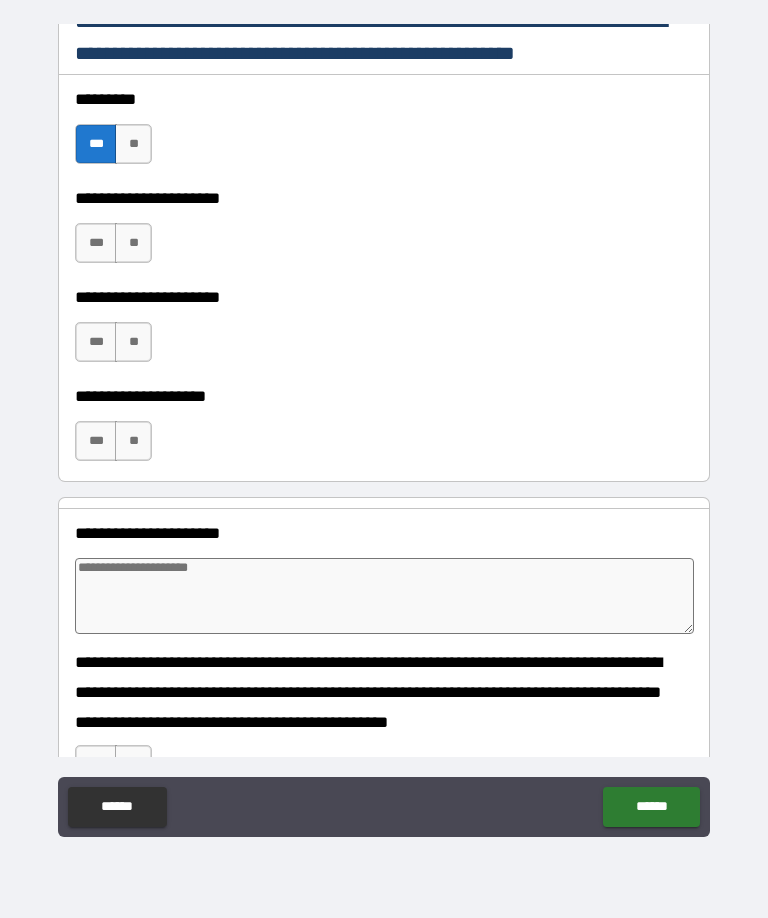 type on "*" 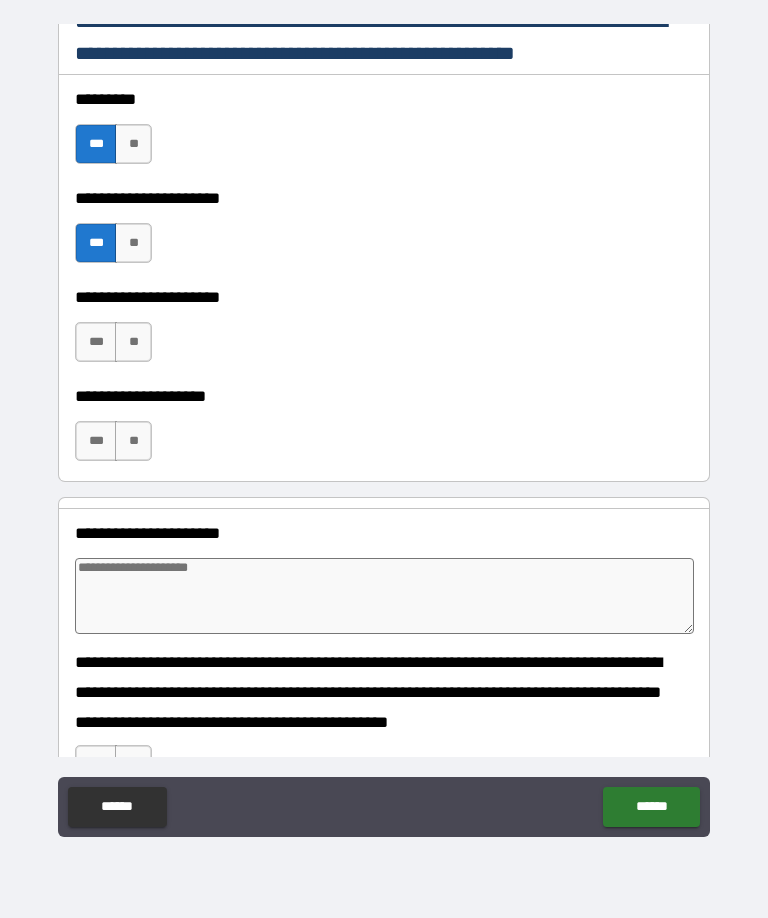 click on "***" at bounding box center (96, 342) 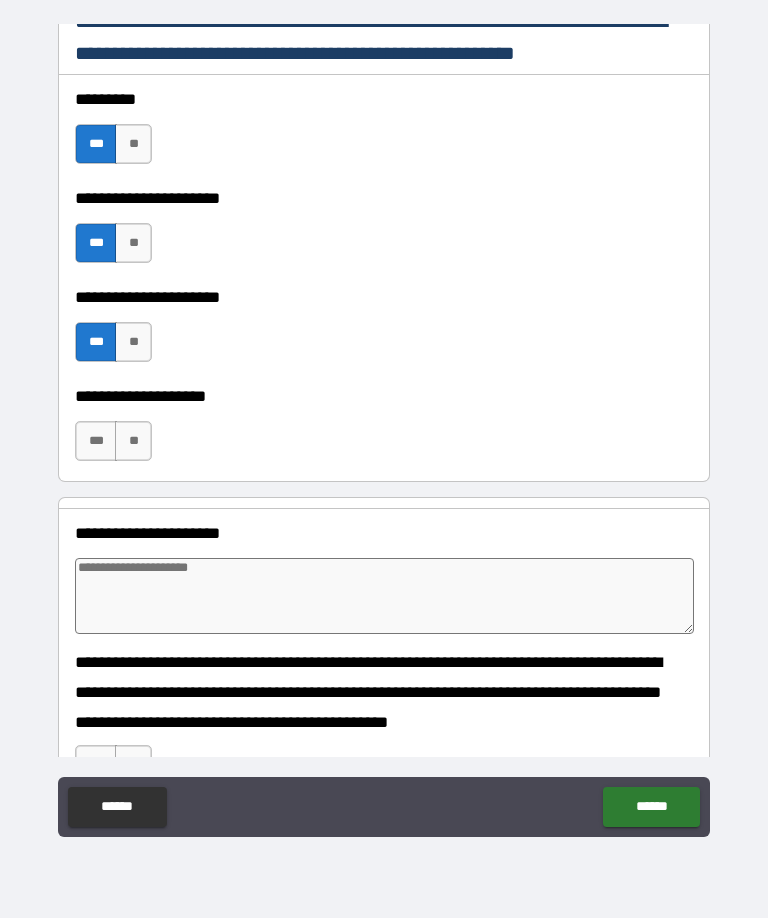 click on "***" at bounding box center [96, 441] 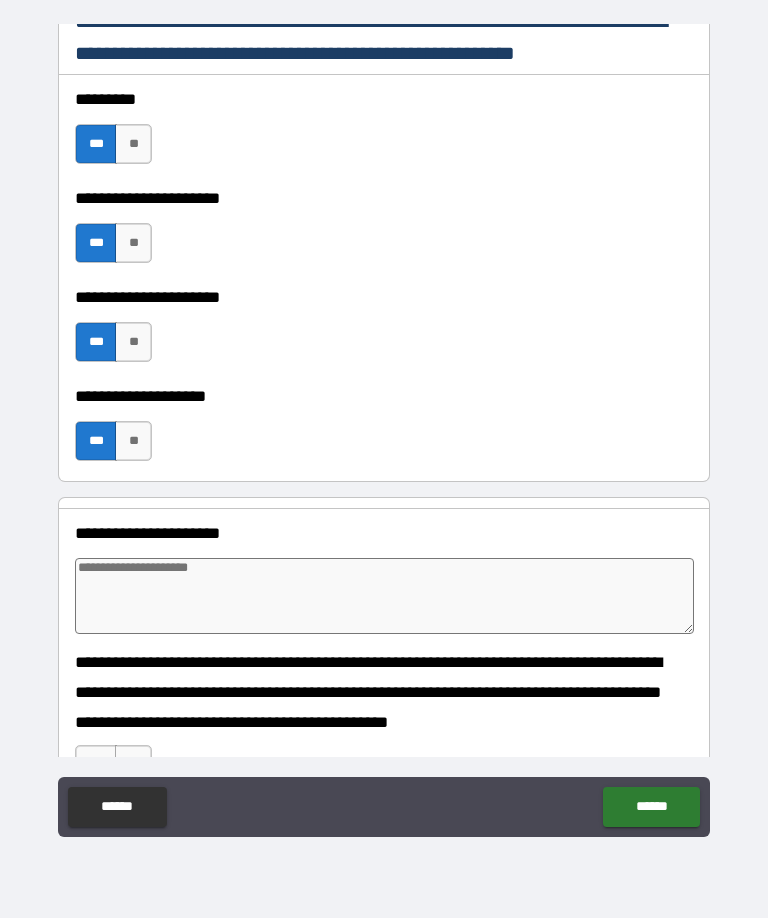 click at bounding box center (384, 596) 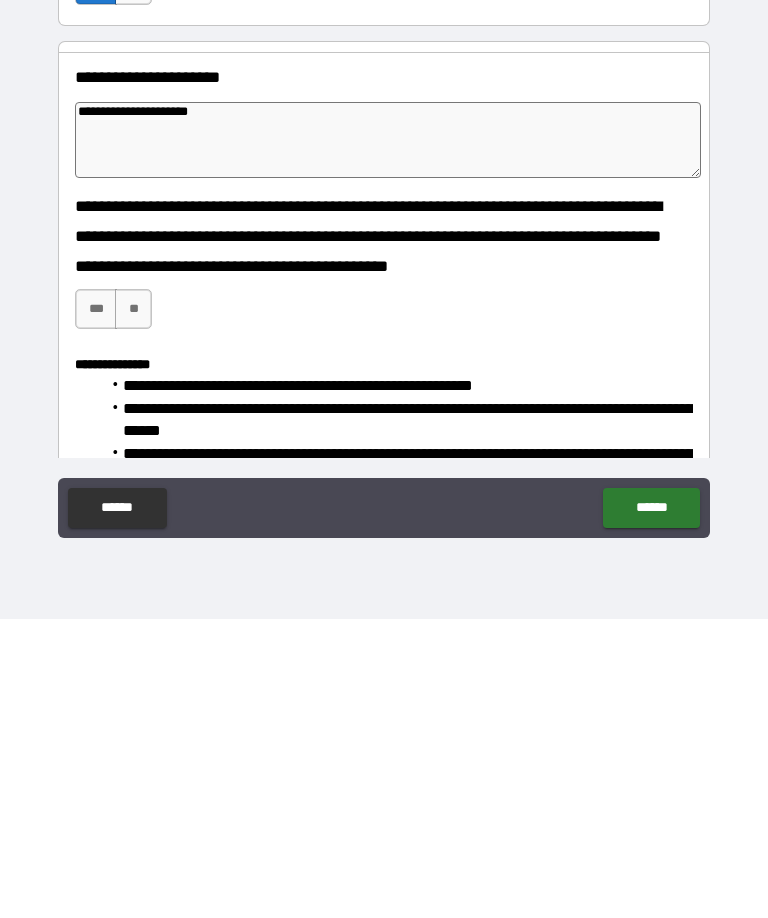 scroll, scrollTop: 1695, scrollLeft: 0, axis: vertical 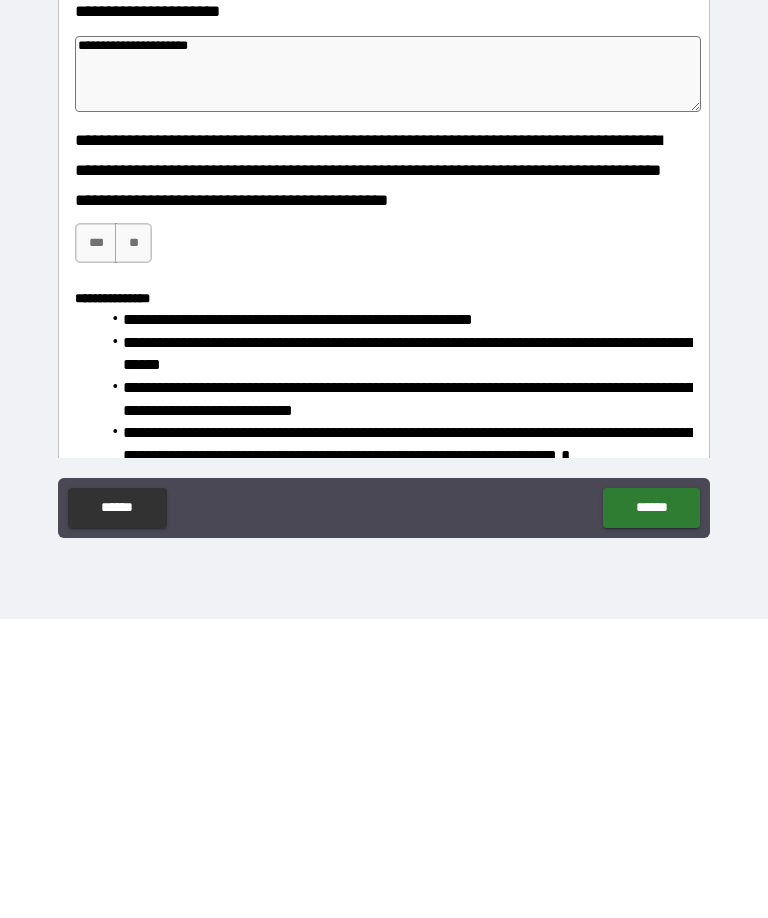 click on "***" at bounding box center [96, 542] 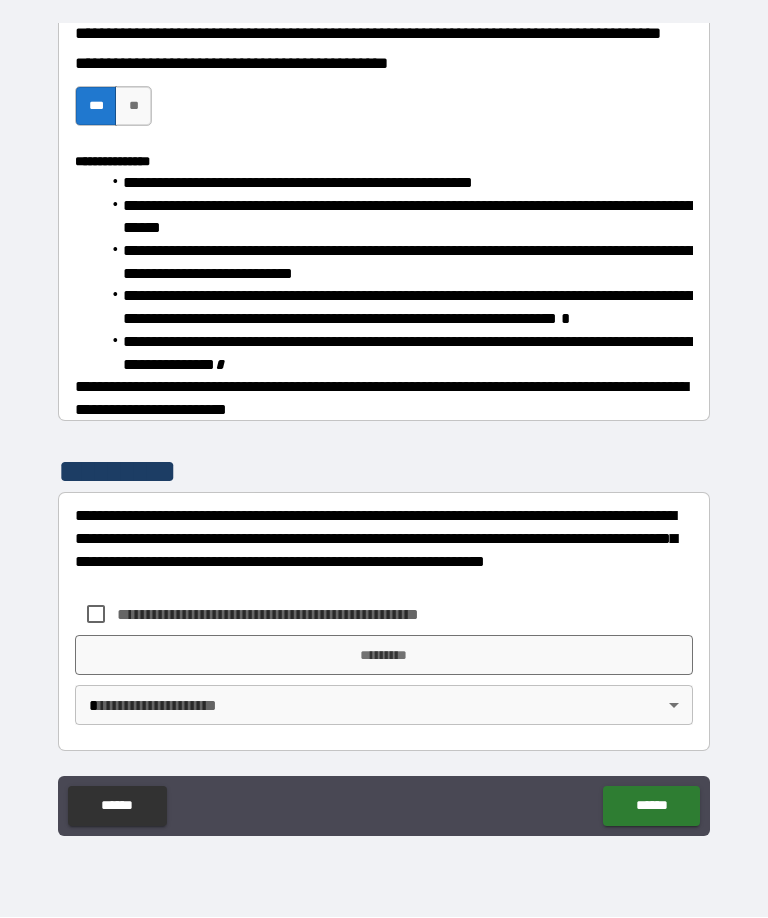 scroll, scrollTop: 2145, scrollLeft: 0, axis: vertical 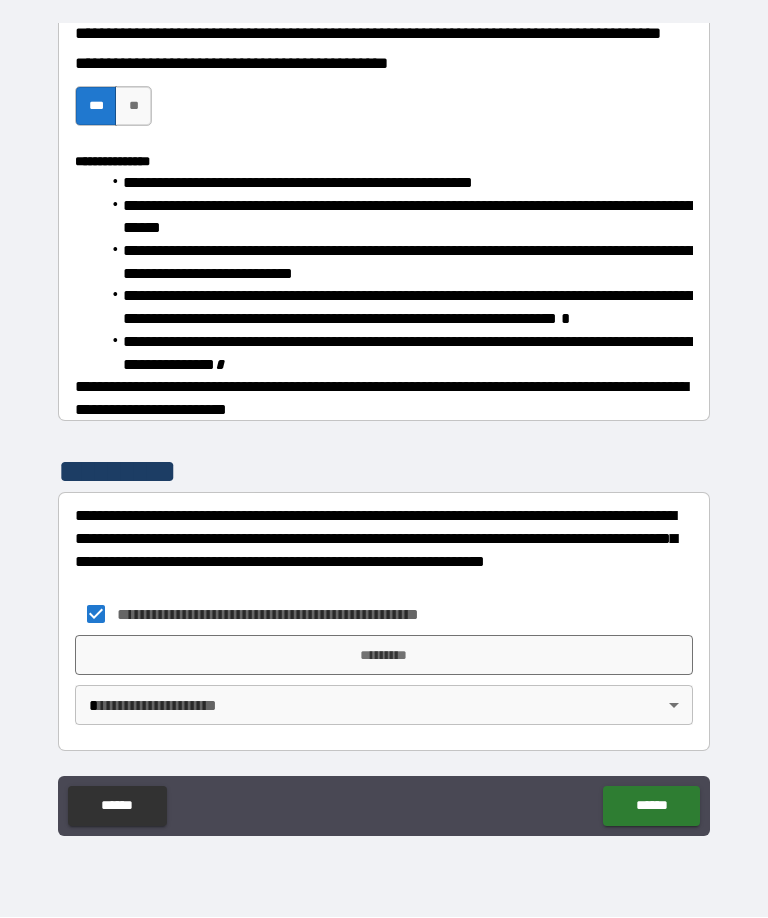 click on "*********" at bounding box center (384, 656) 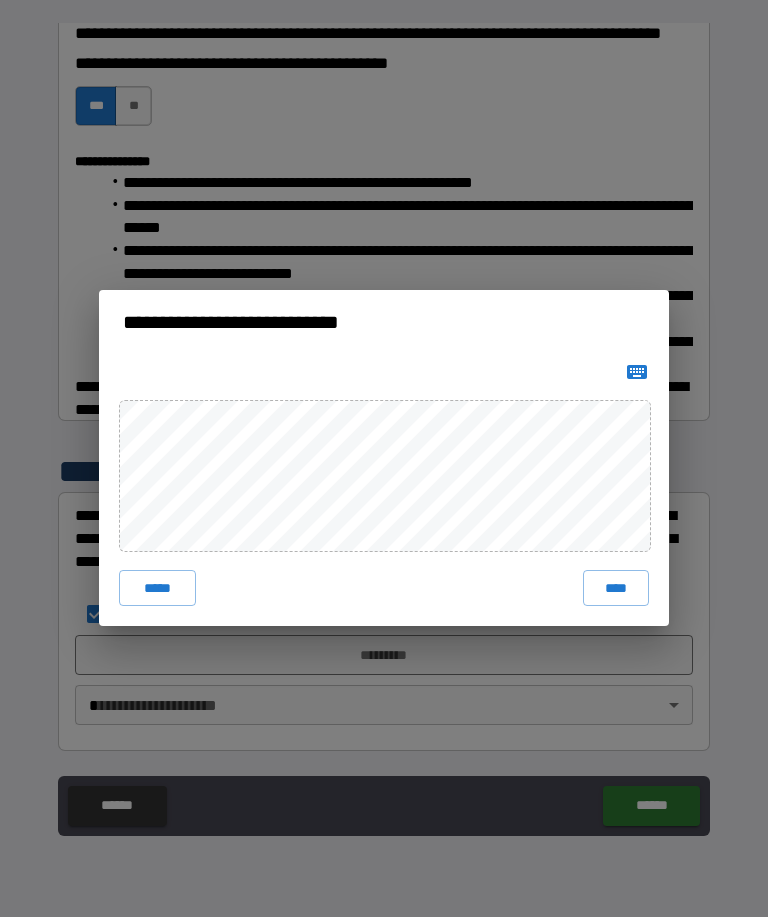 click on "****" at bounding box center (616, 589) 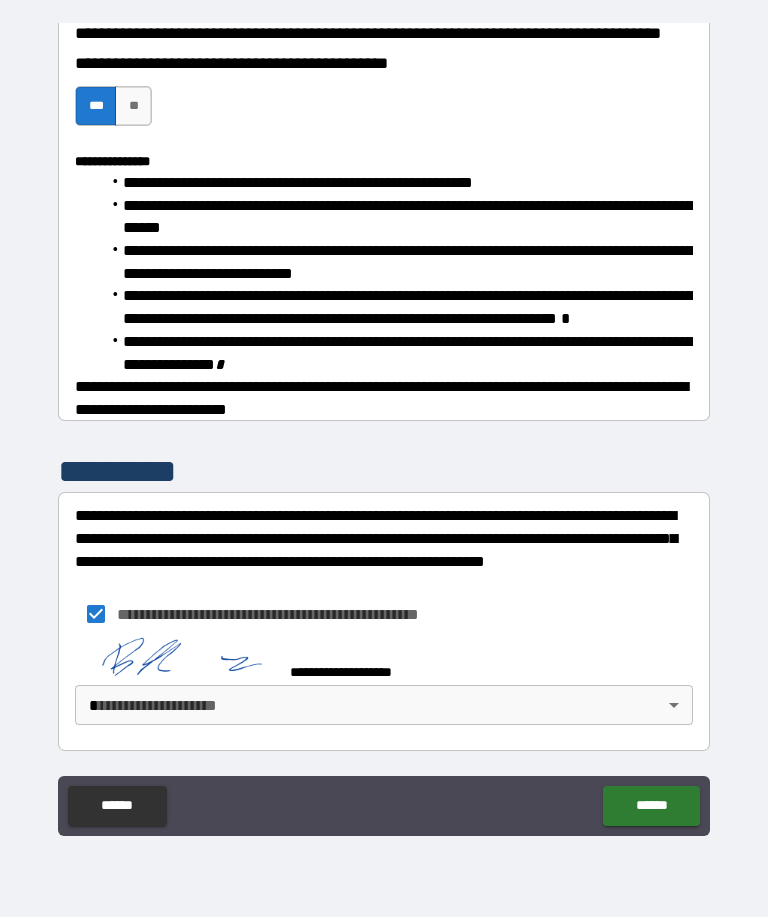 scroll, scrollTop: 2135, scrollLeft: 0, axis: vertical 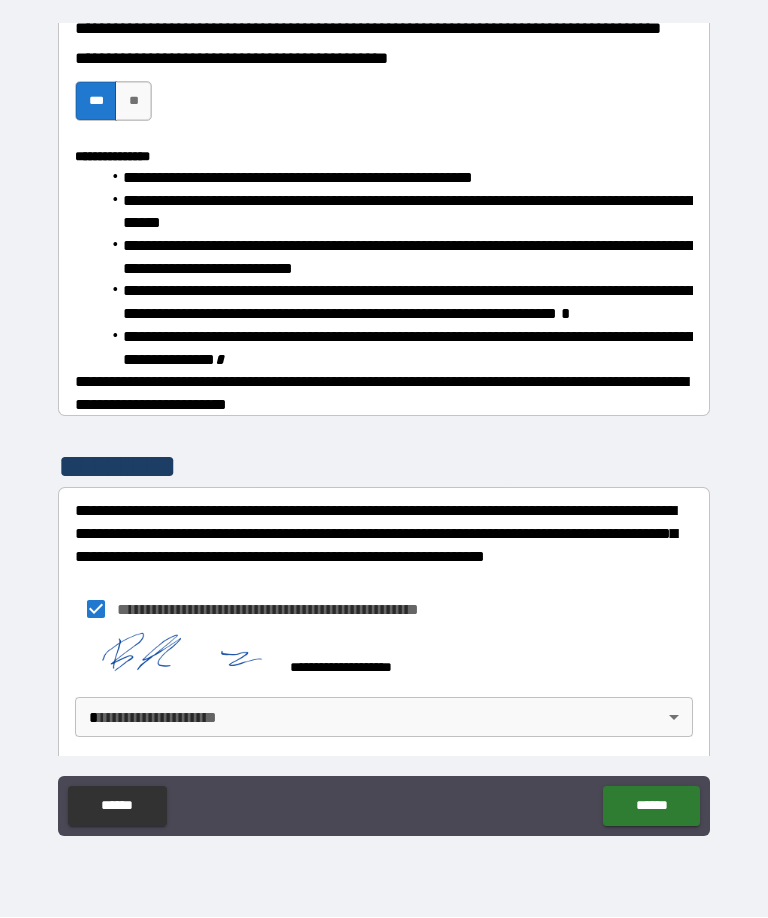 click on "**********" at bounding box center [384, 426] 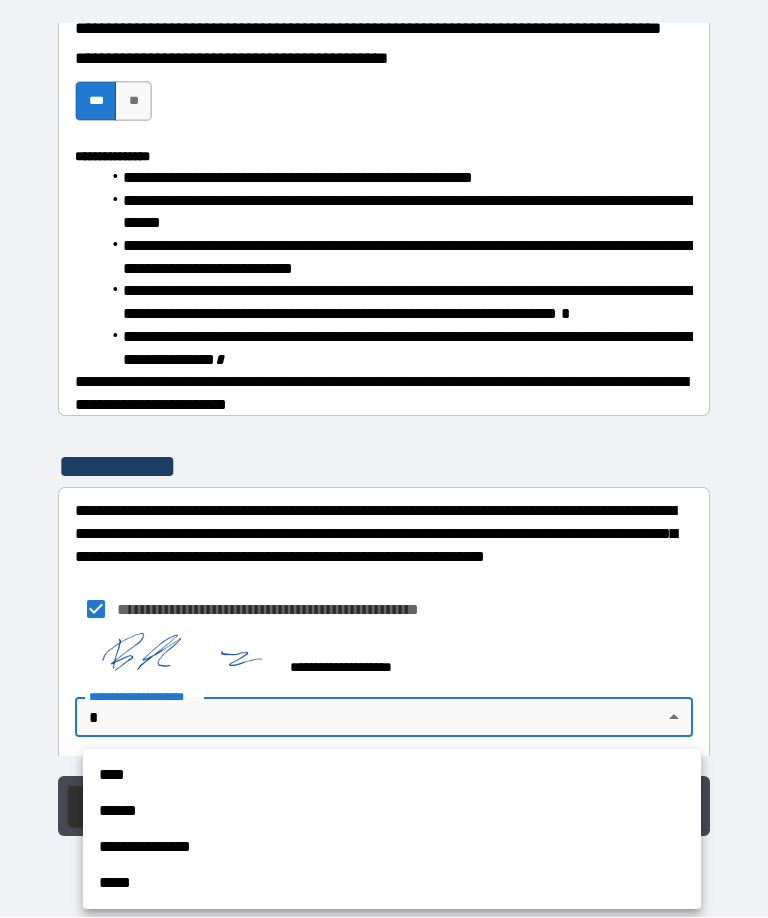 click on "****" at bounding box center [392, 776] 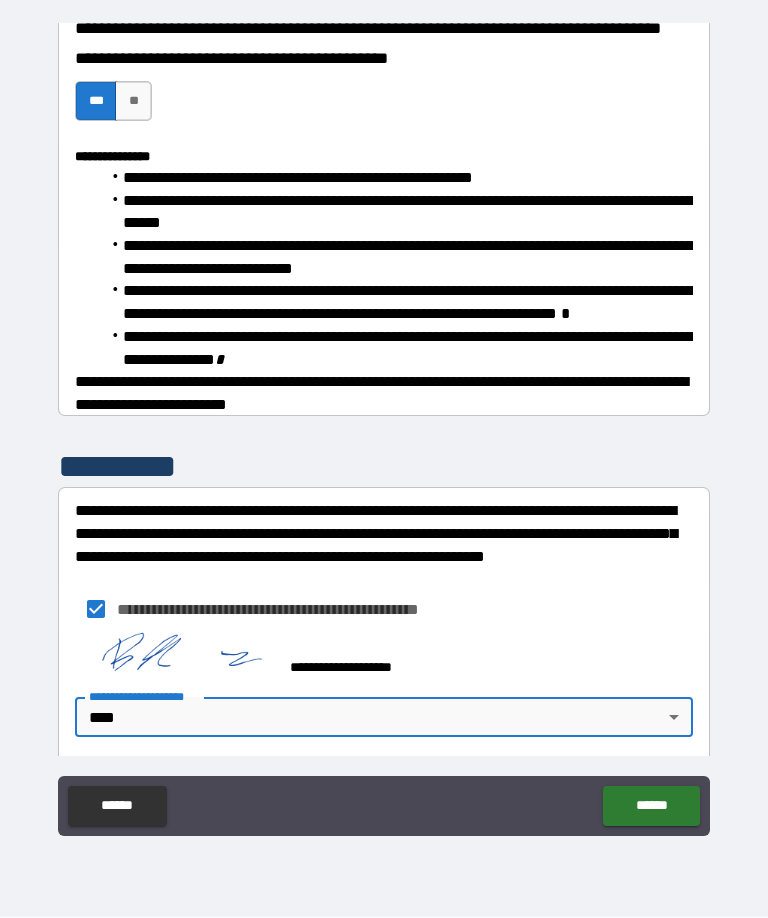 click on "******" at bounding box center [651, 807] 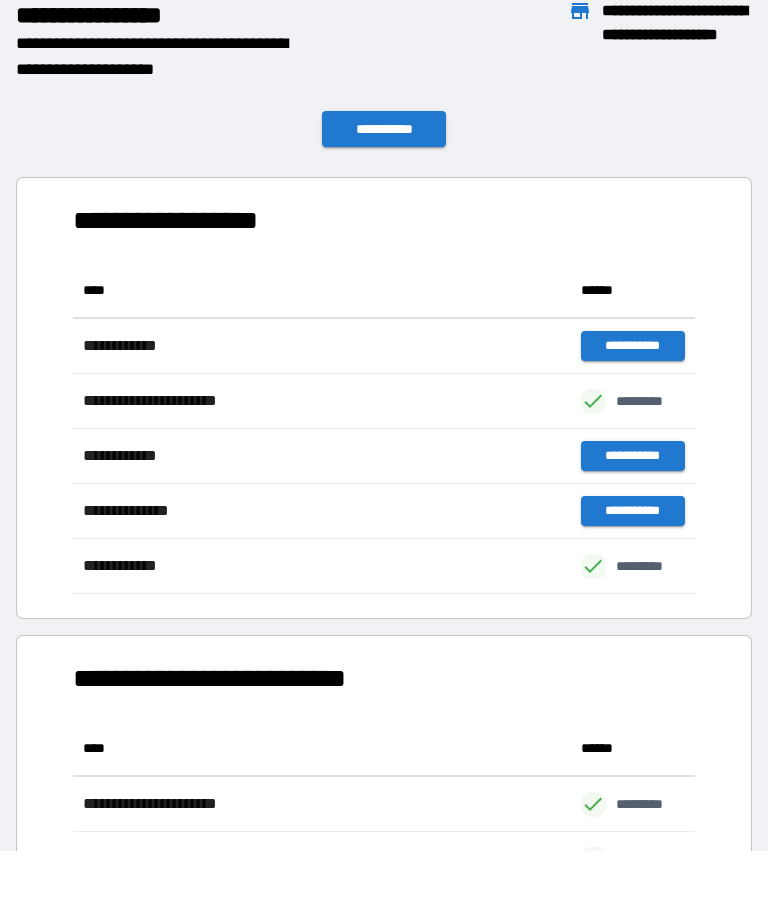 scroll, scrollTop: 331, scrollLeft: 622, axis: both 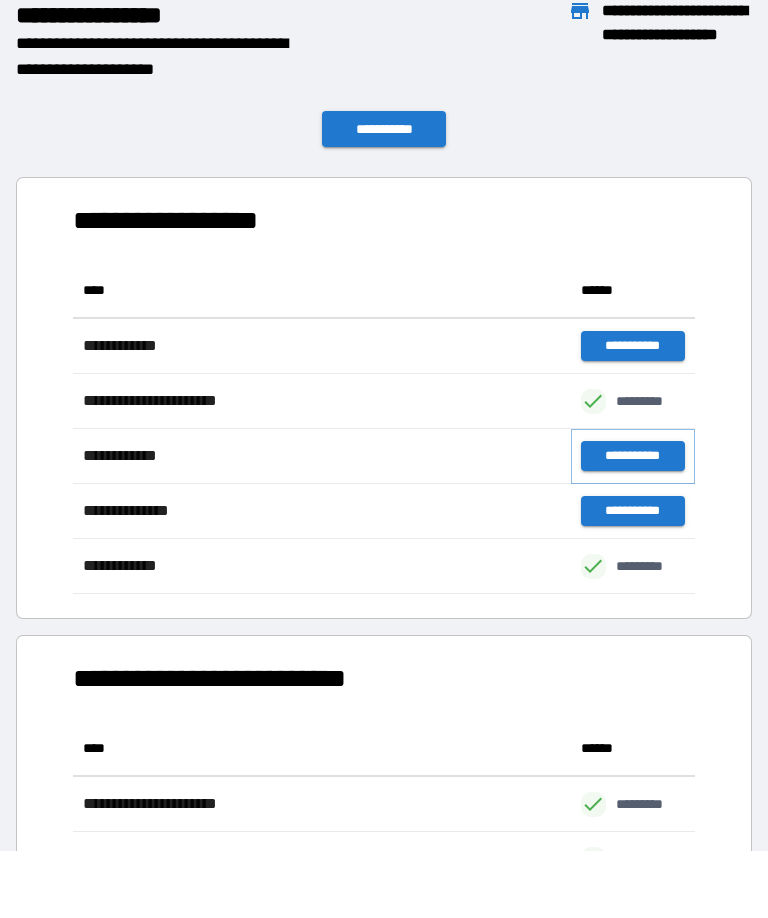 click on "**********" at bounding box center (633, 457) 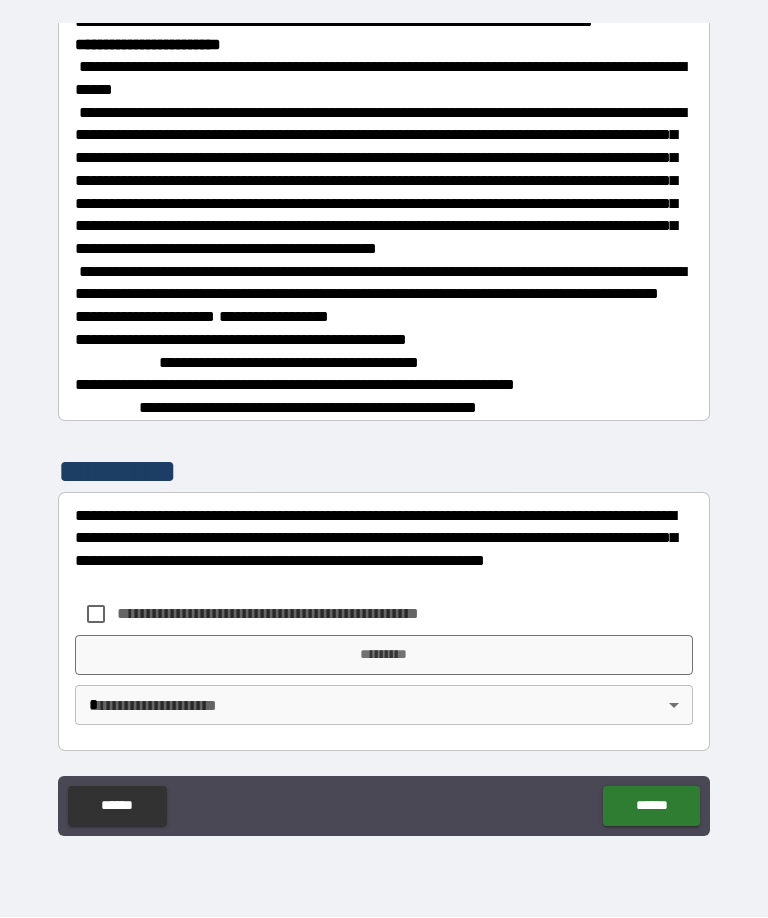 scroll, scrollTop: 3471, scrollLeft: 0, axis: vertical 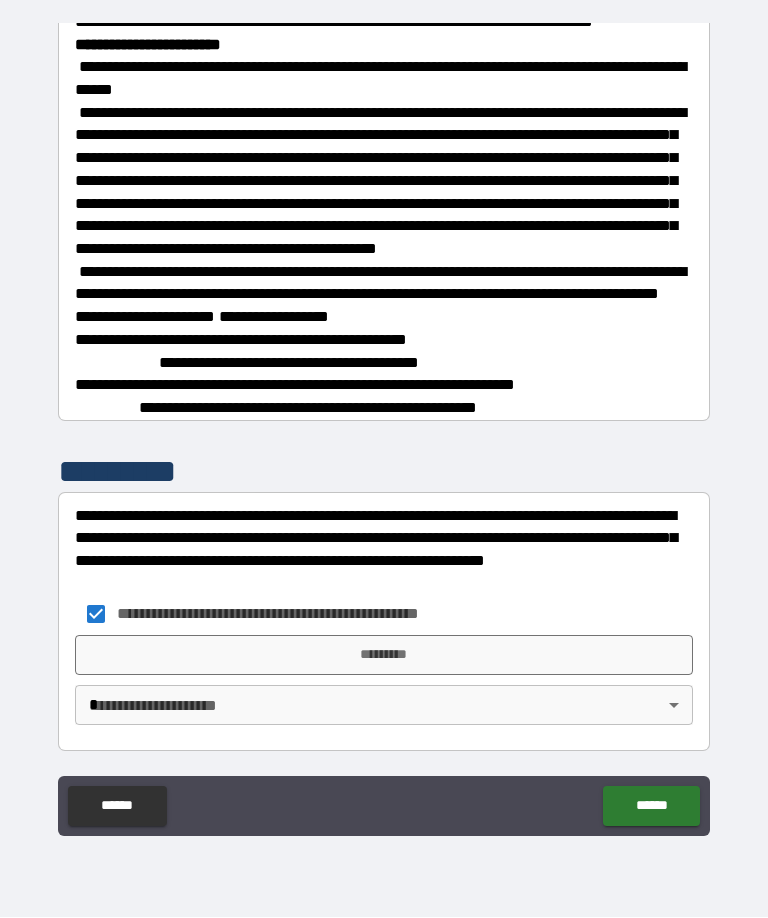 click on "*********" at bounding box center (384, 656) 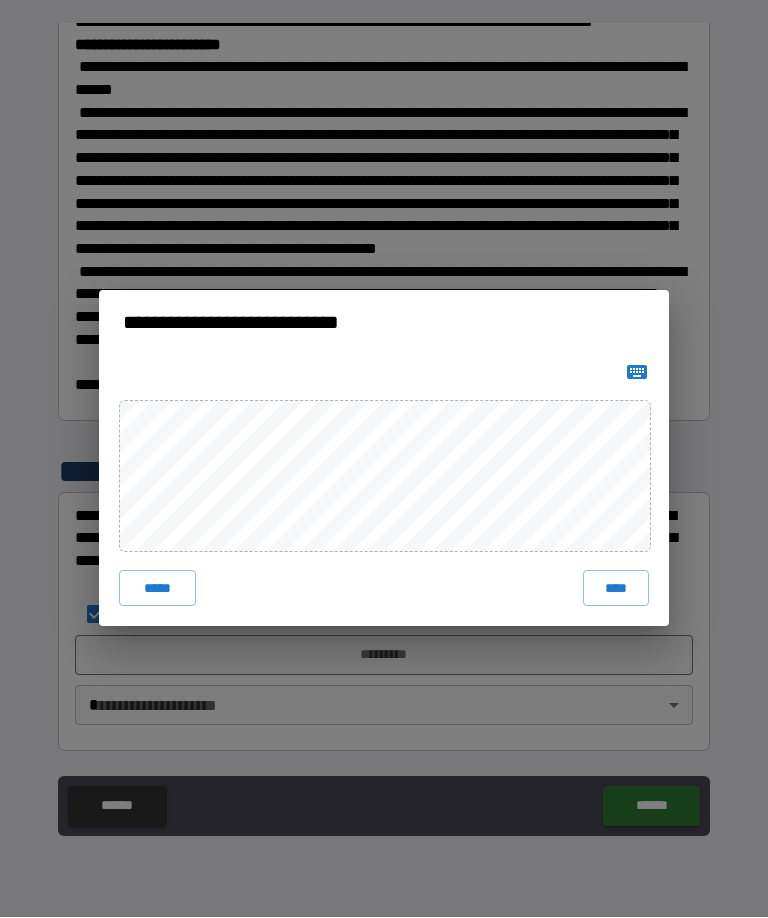 click on "****" at bounding box center (616, 589) 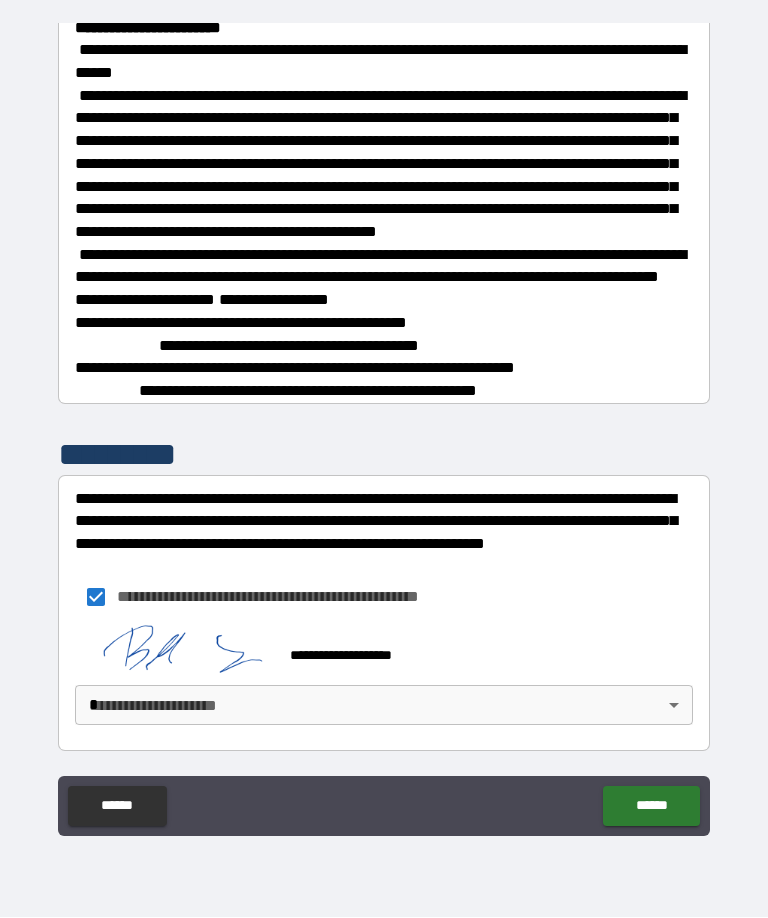 click on "**********" at bounding box center (384, 426) 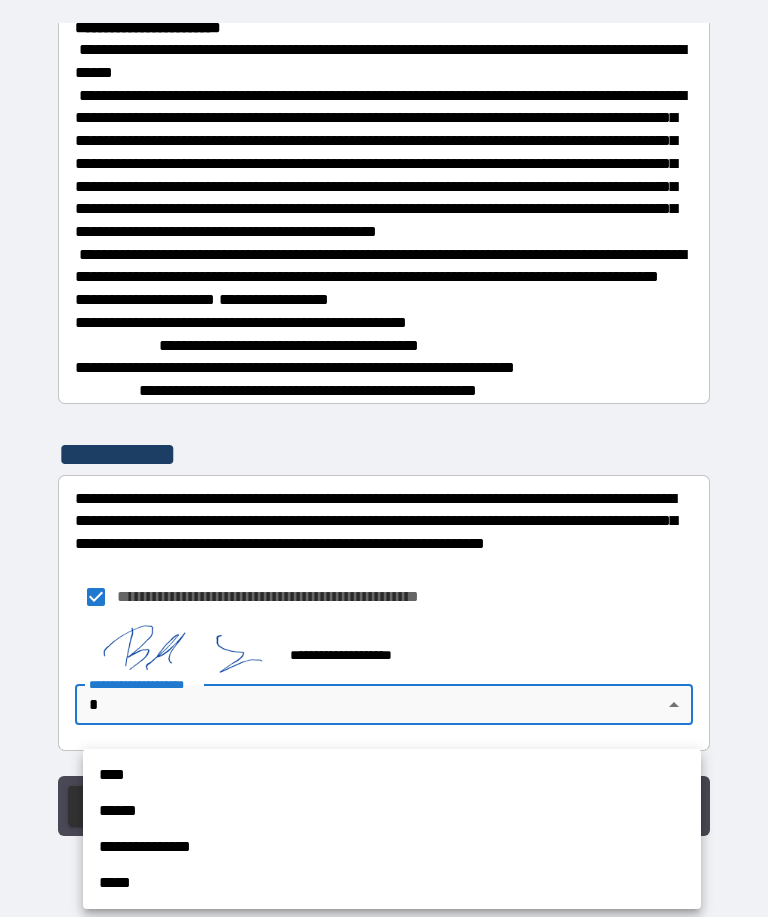 click on "****" at bounding box center [392, 776] 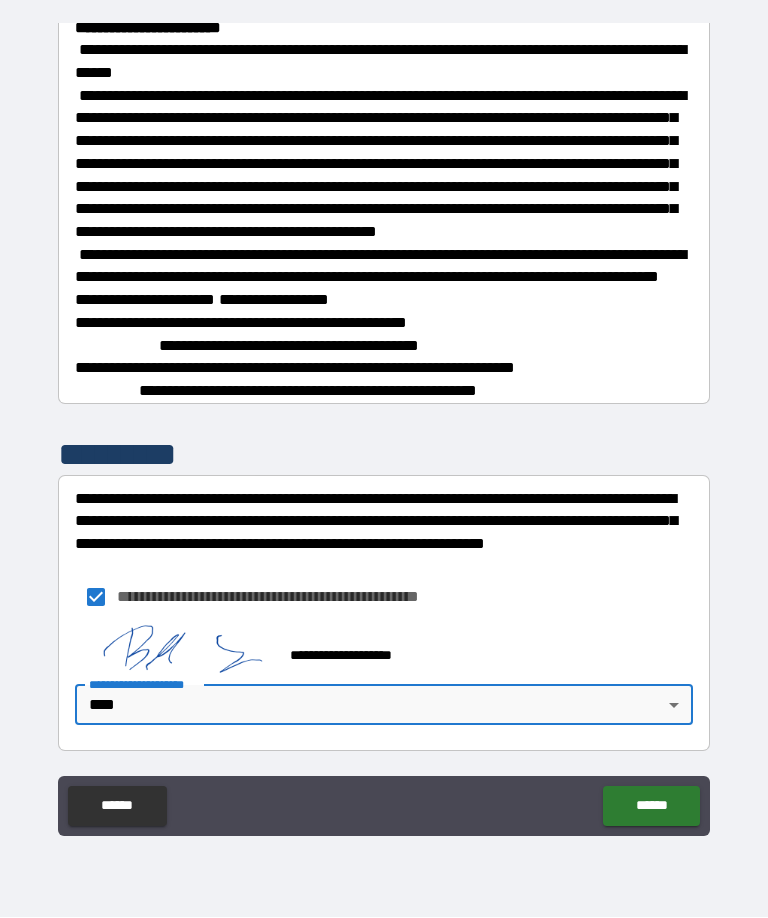 click on "******" at bounding box center (651, 807) 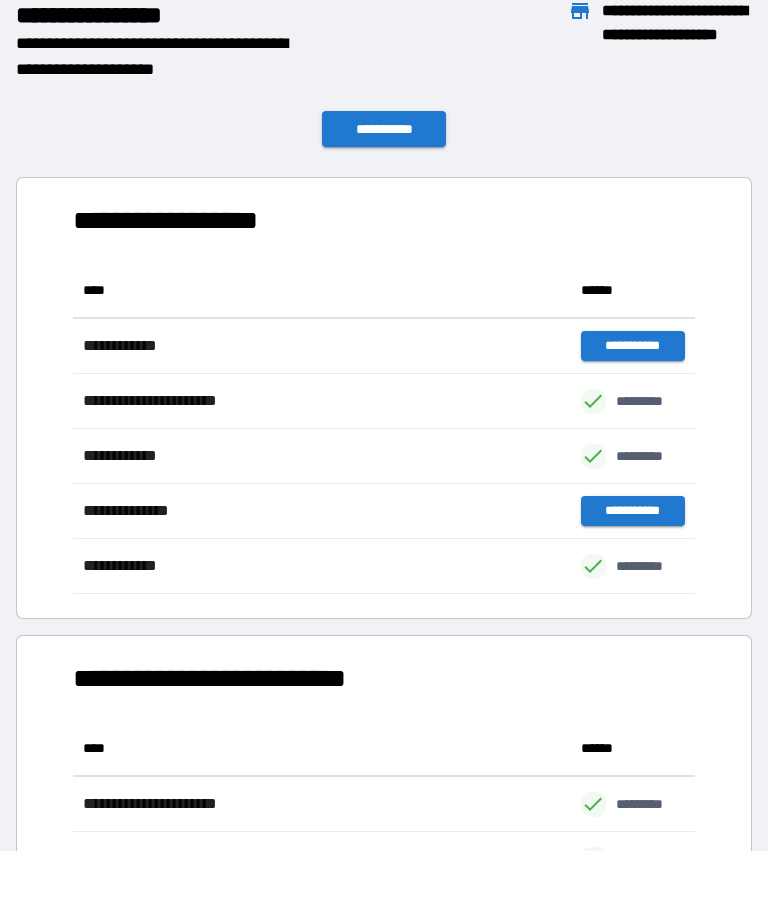 scroll, scrollTop: 1, scrollLeft: 1, axis: both 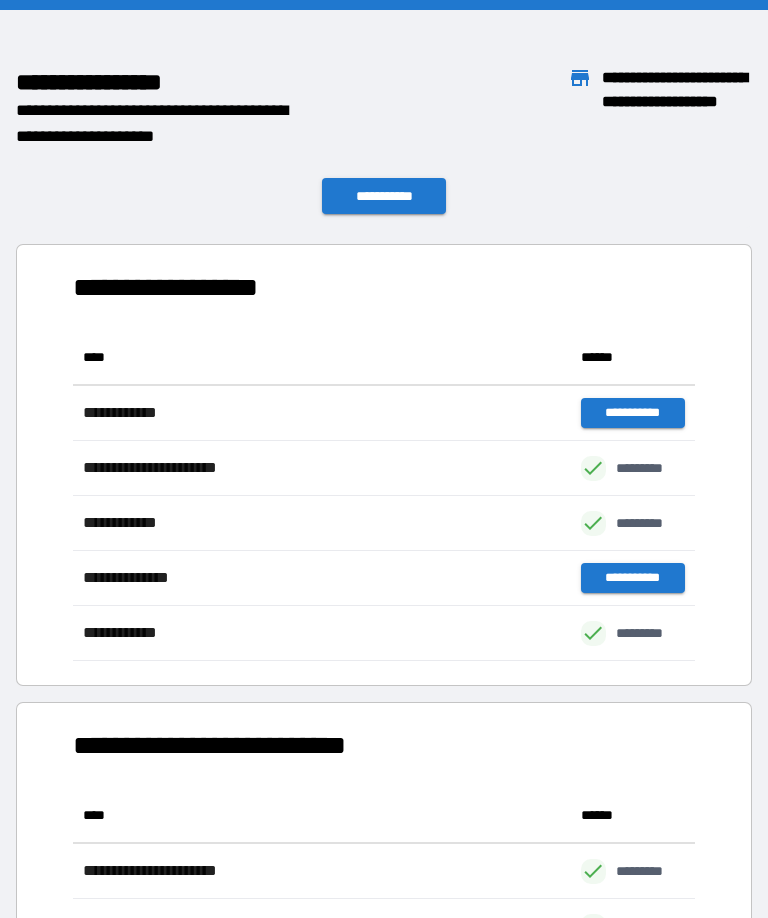 click on "**********" at bounding box center [384, 196] 